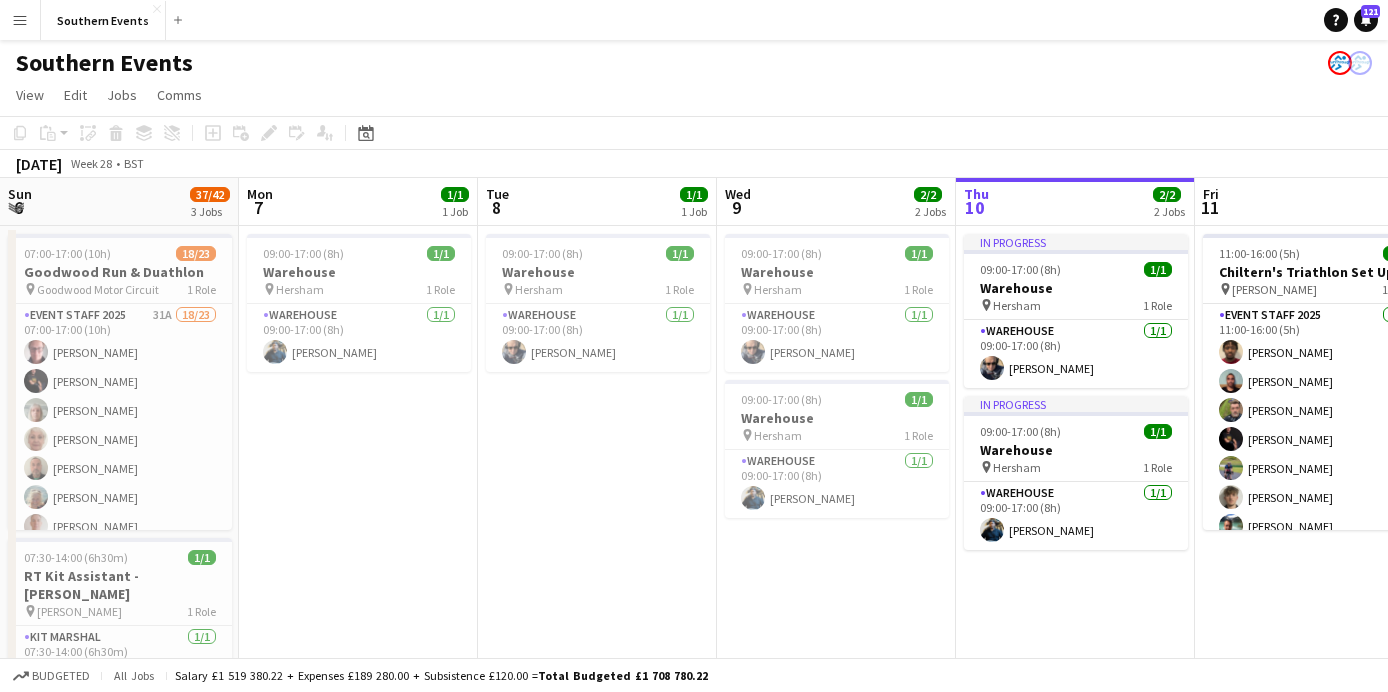 scroll, scrollTop: 0, scrollLeft: 0, axis: both 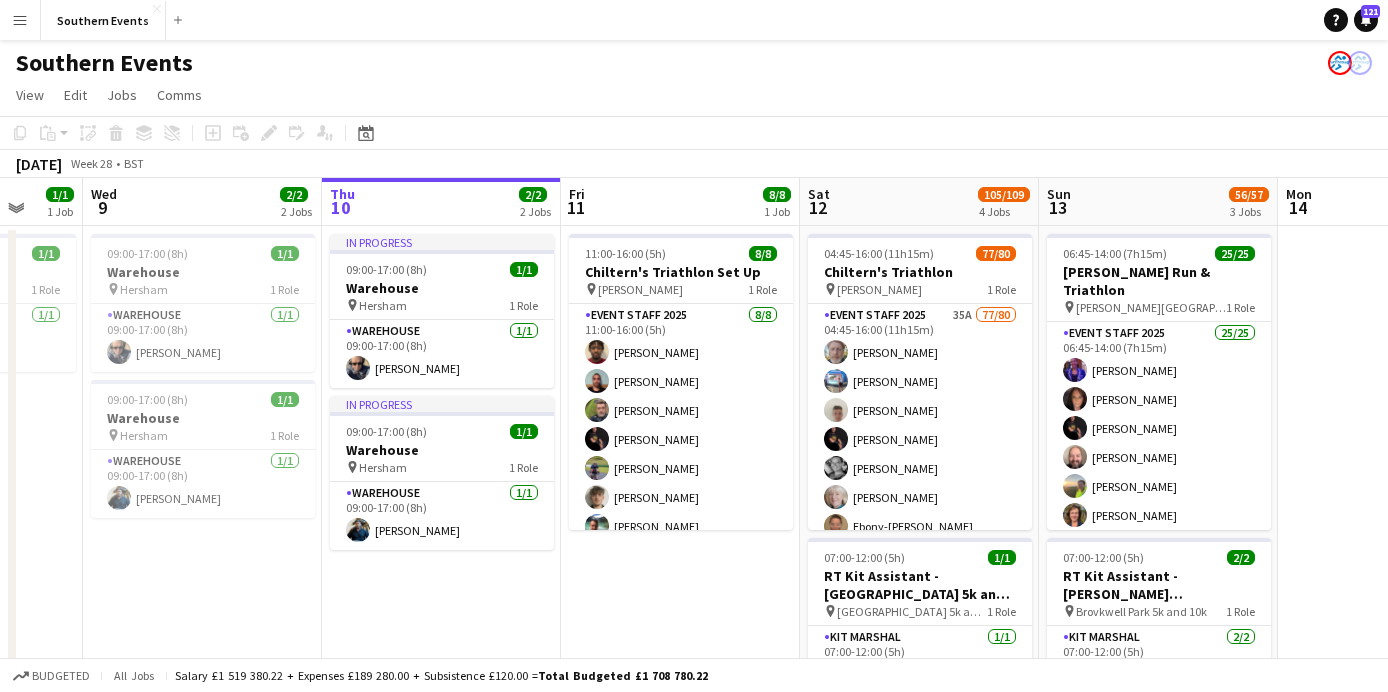 click on "Menu" at bounding box center (20, 20) 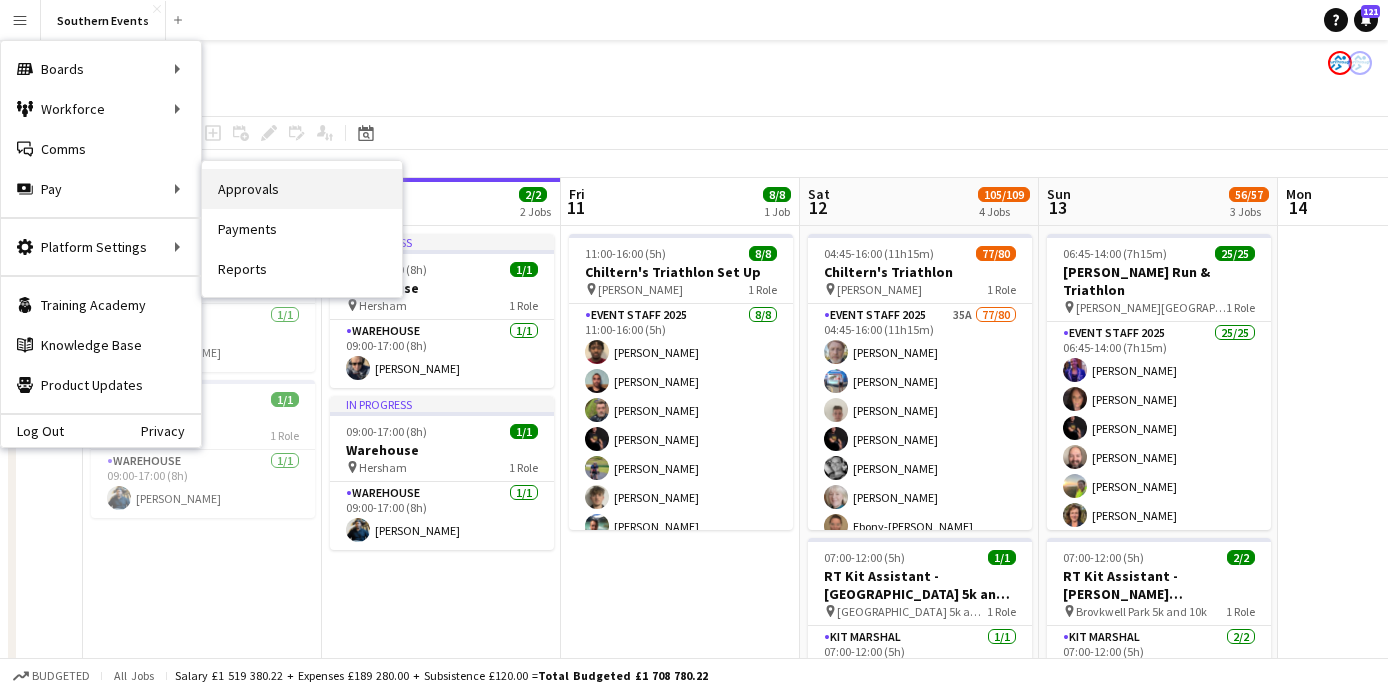click on "Approvals" at bounding box center [302, 189] 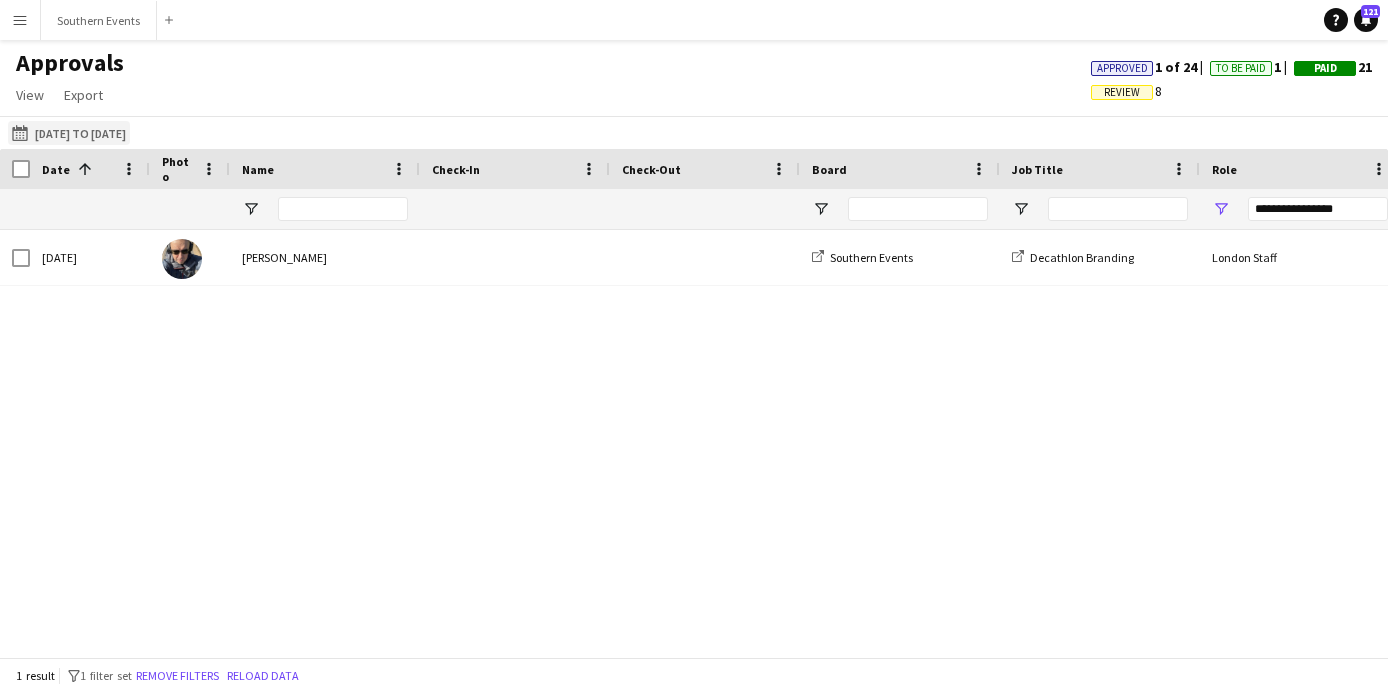 click on "[DATE] to [DATE]
[DATE] to [DATE]" 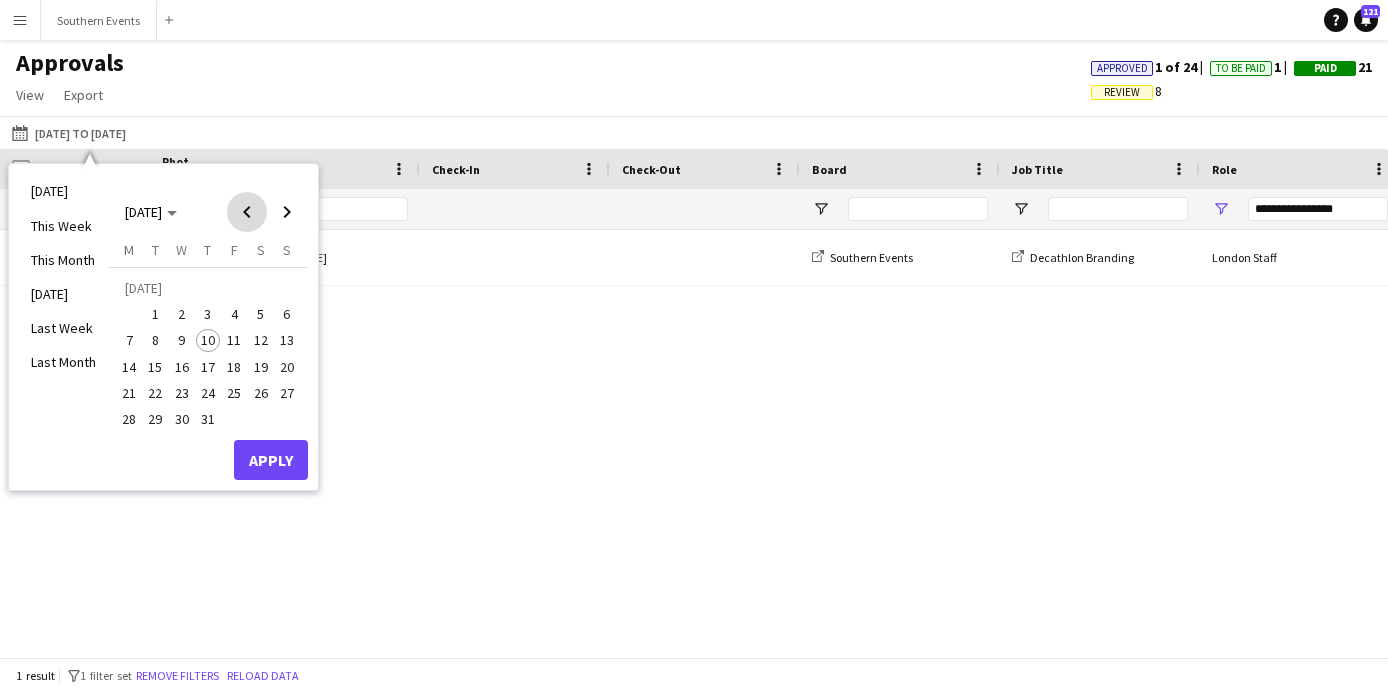 click at bounding box center [247, 212] 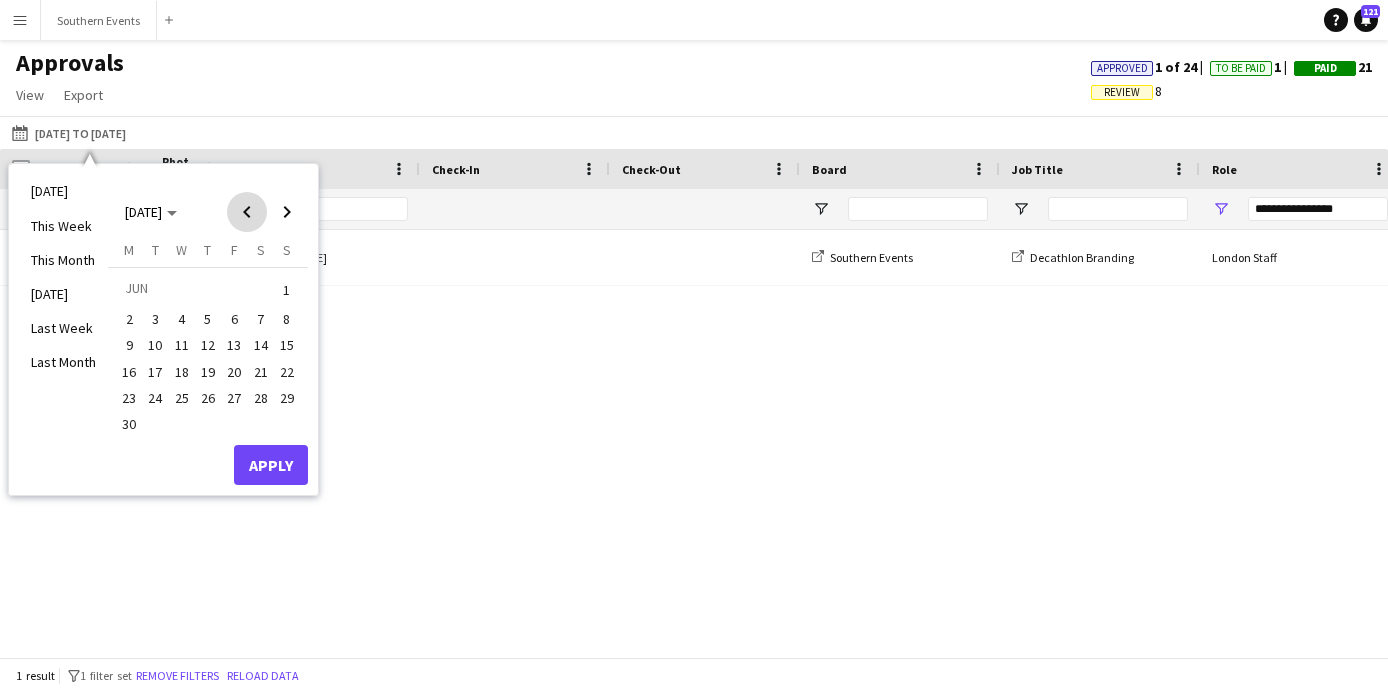 click at bounding box center [247, 212] 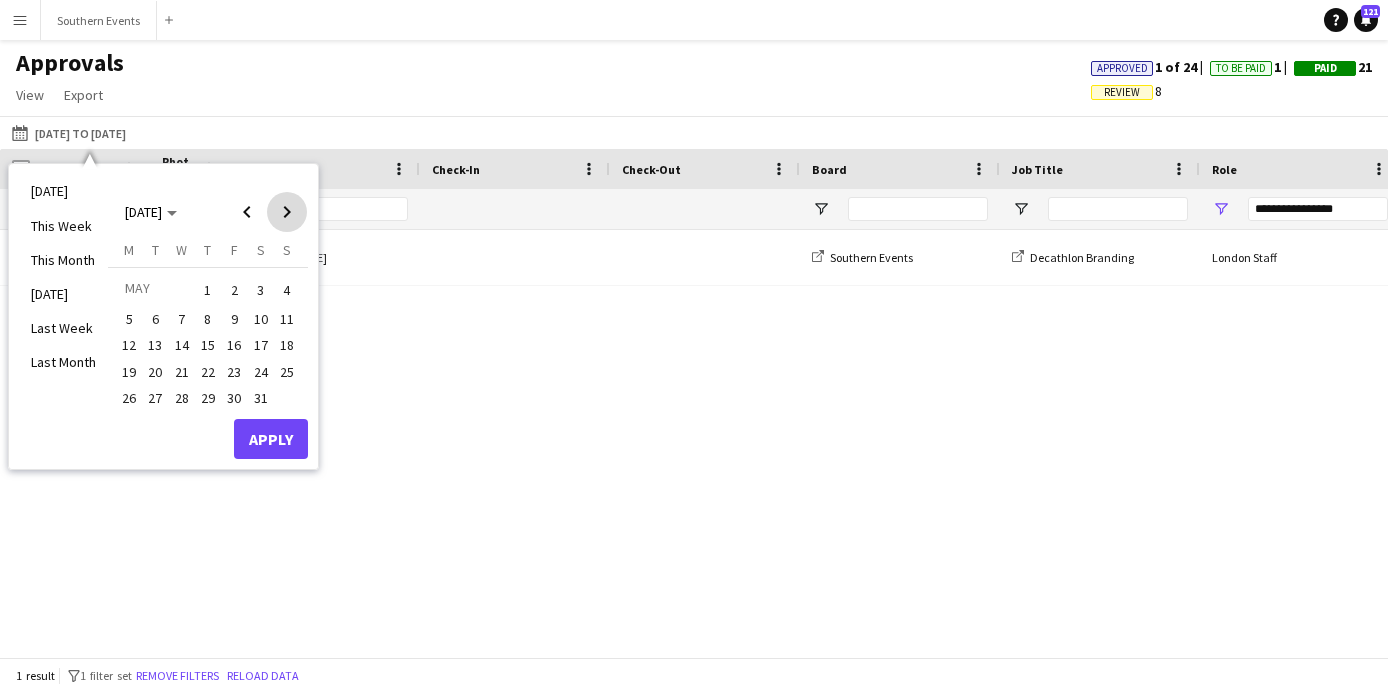click at bounding box center (287, 212) 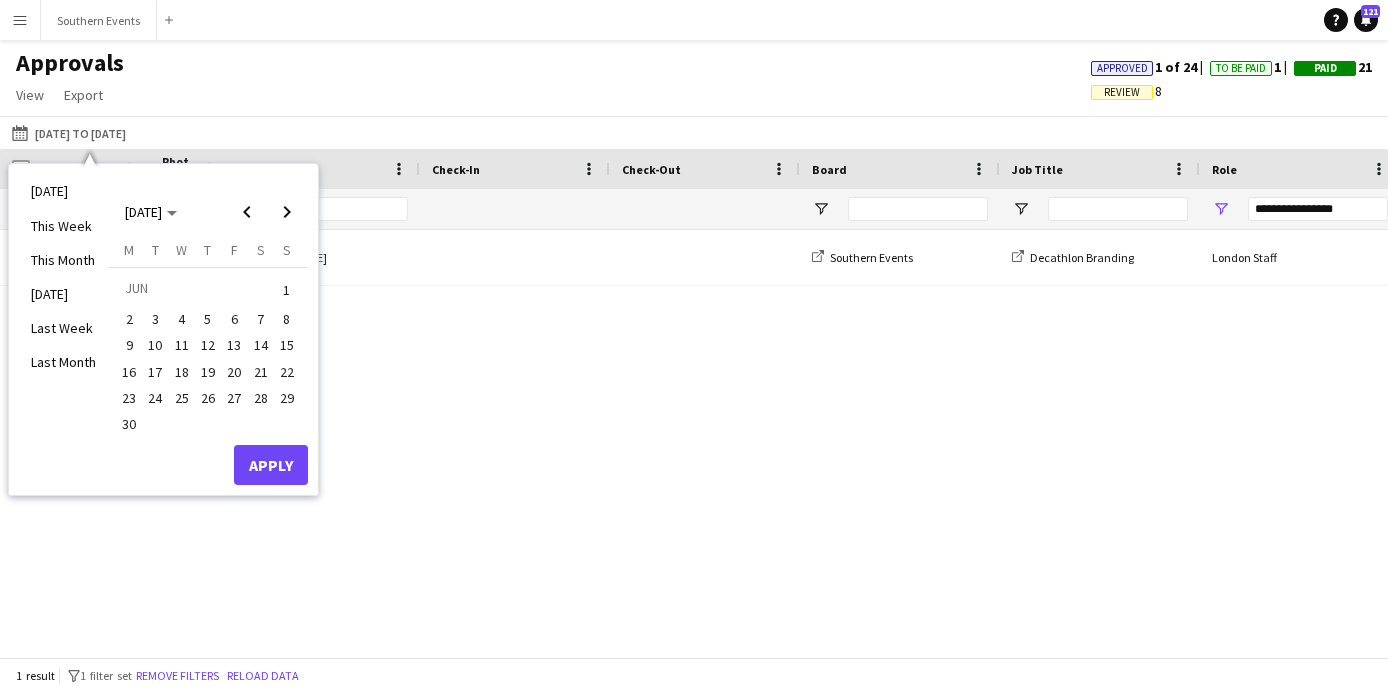 click on "1" at bounding box center (287, 290) 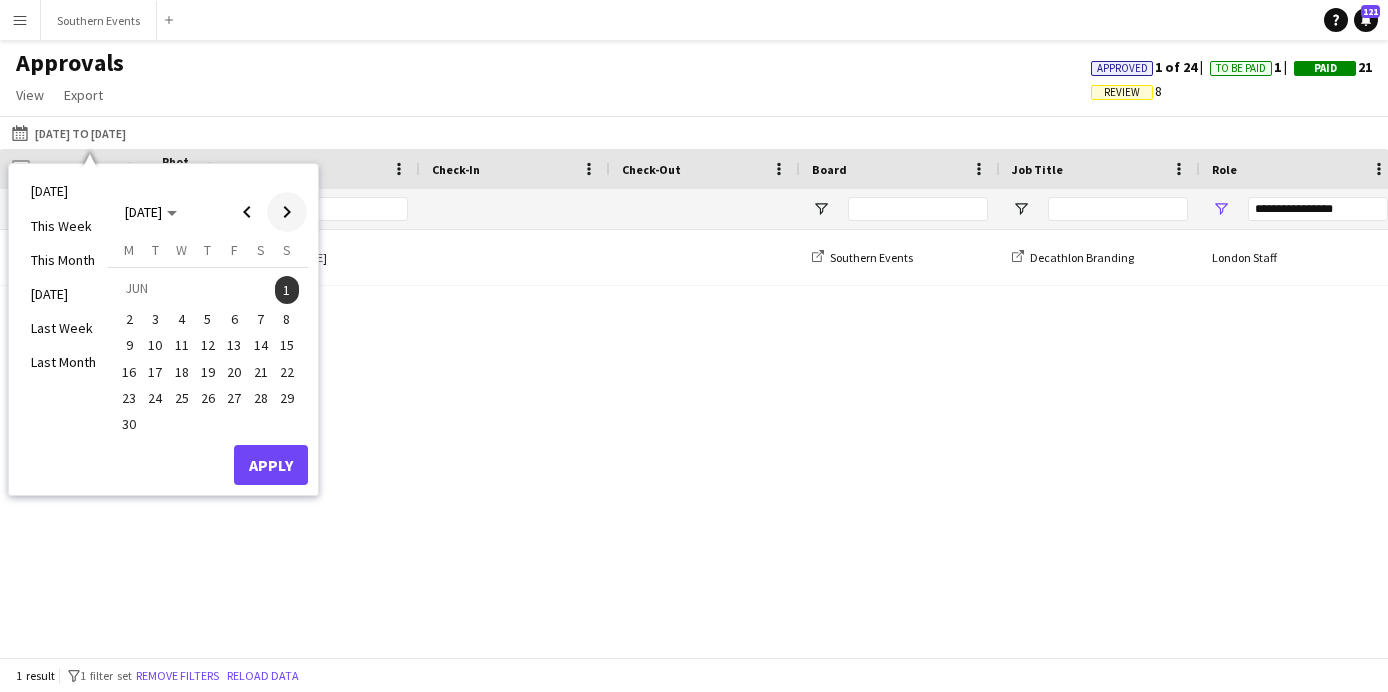 click at bounding box center (287, 212) 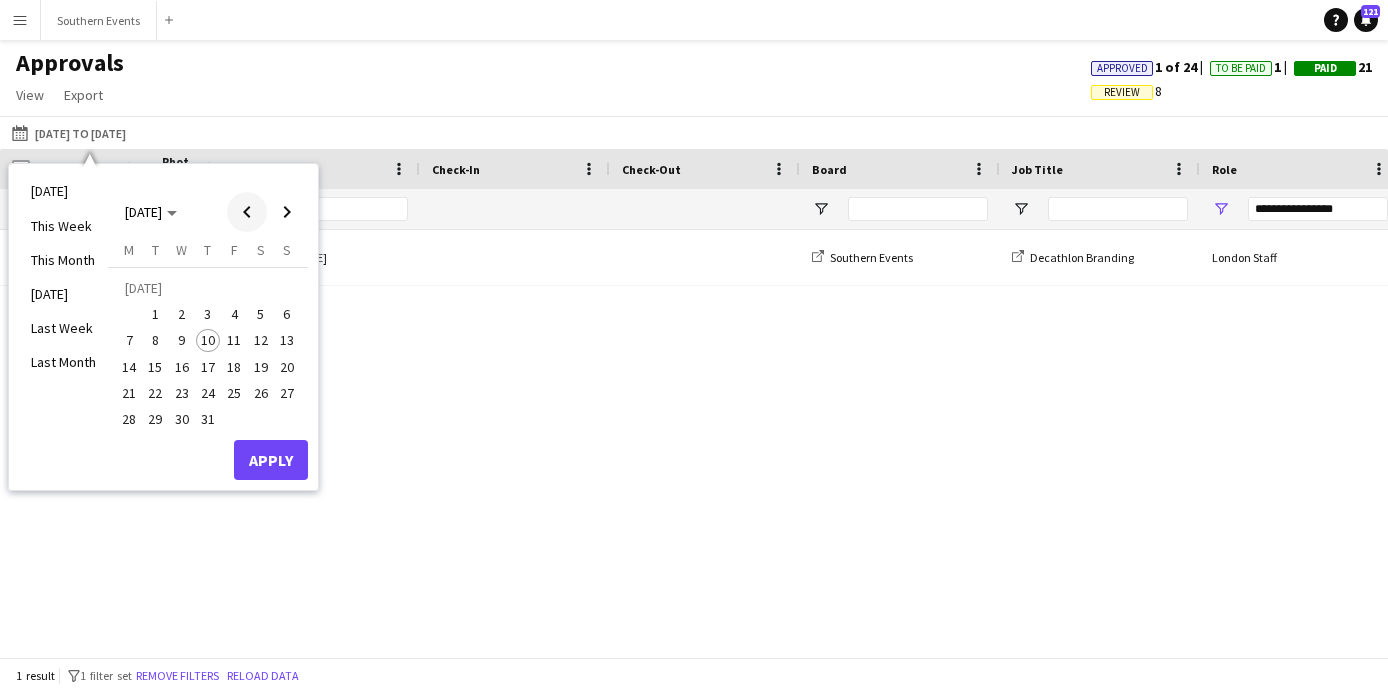 click at bounding box center [247, 212] 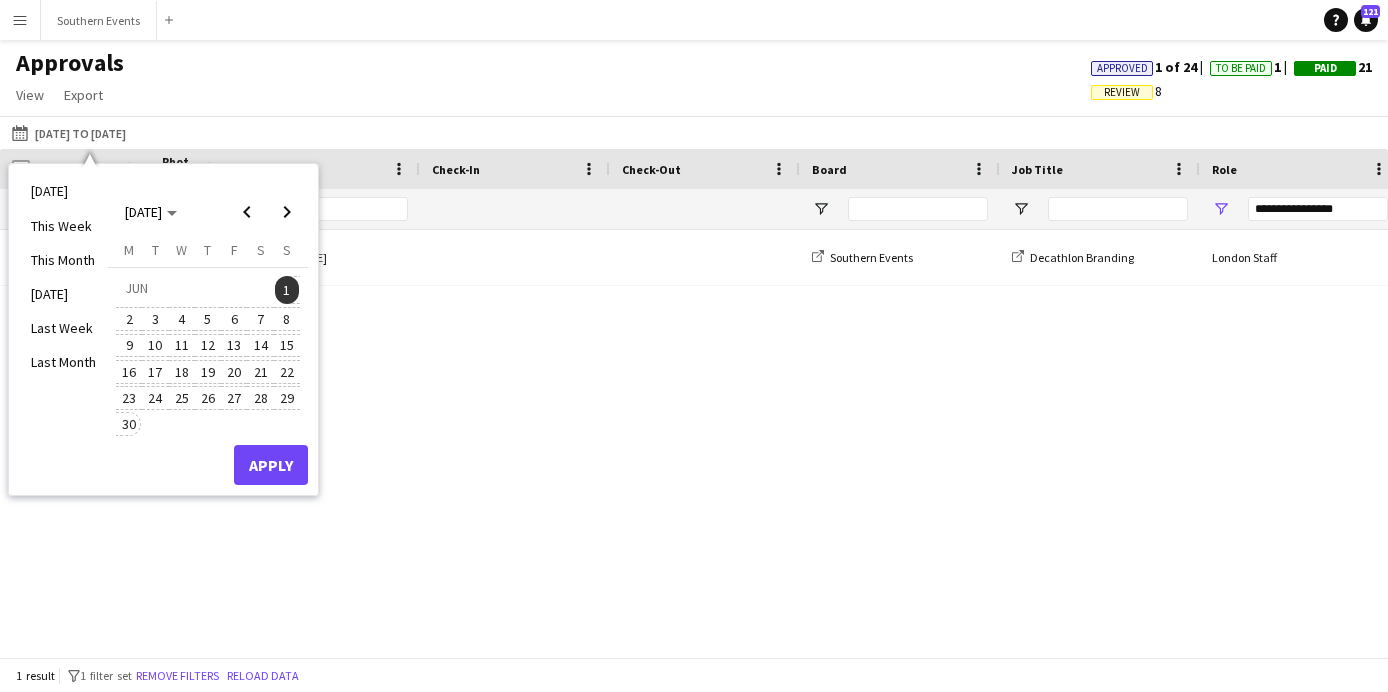 click on "30" at bounding box center (129, 424) 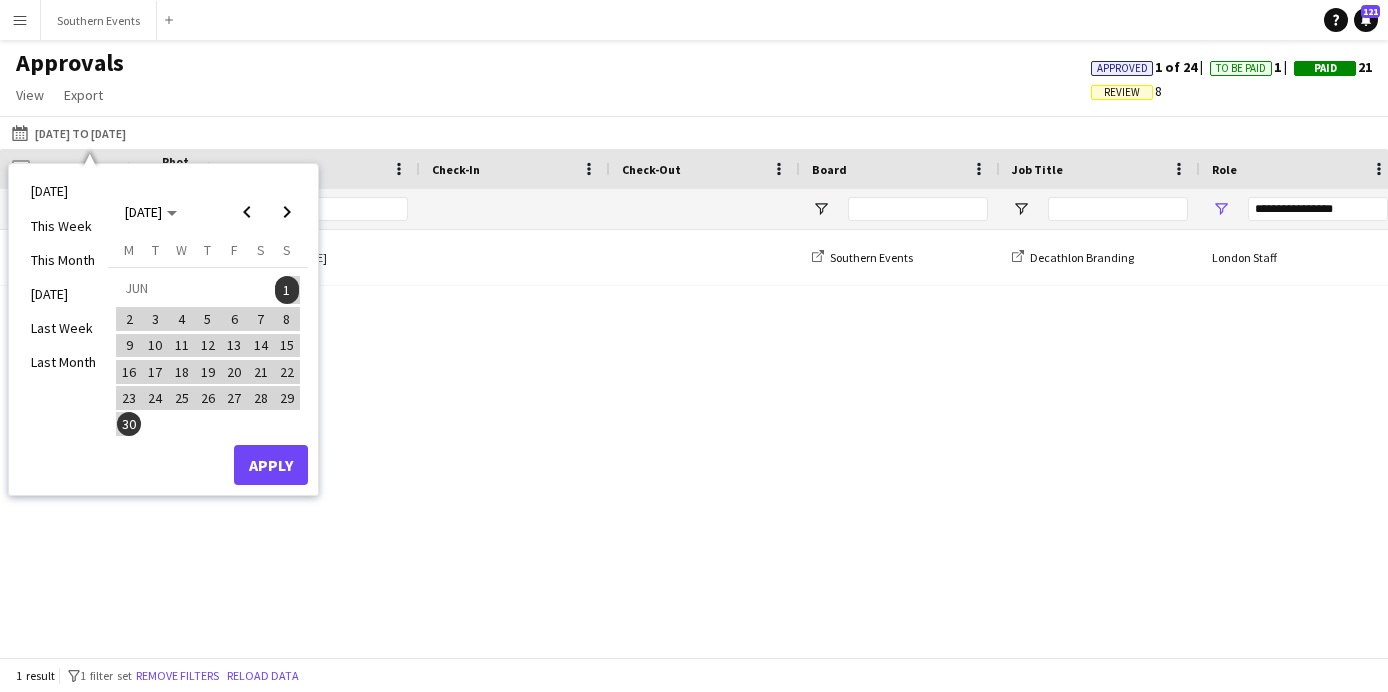 click on "Apply" at bounding box center (271, 465) 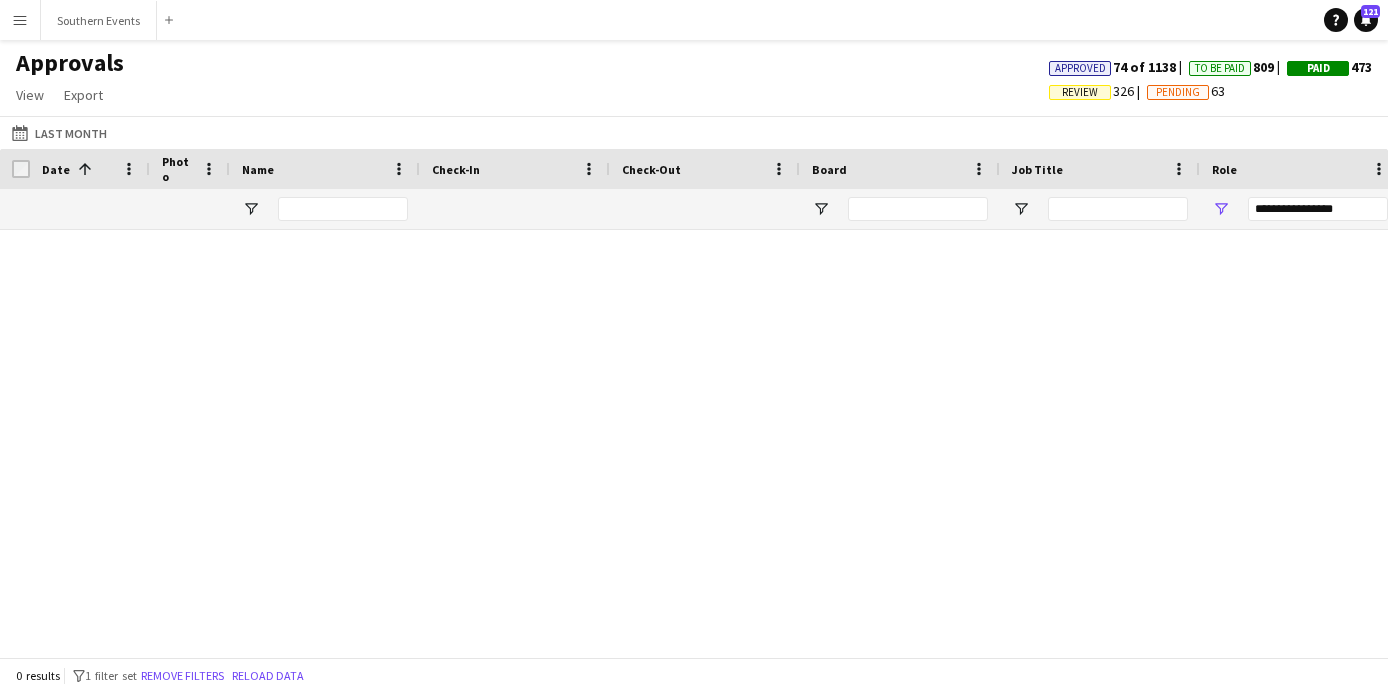 type on "***" 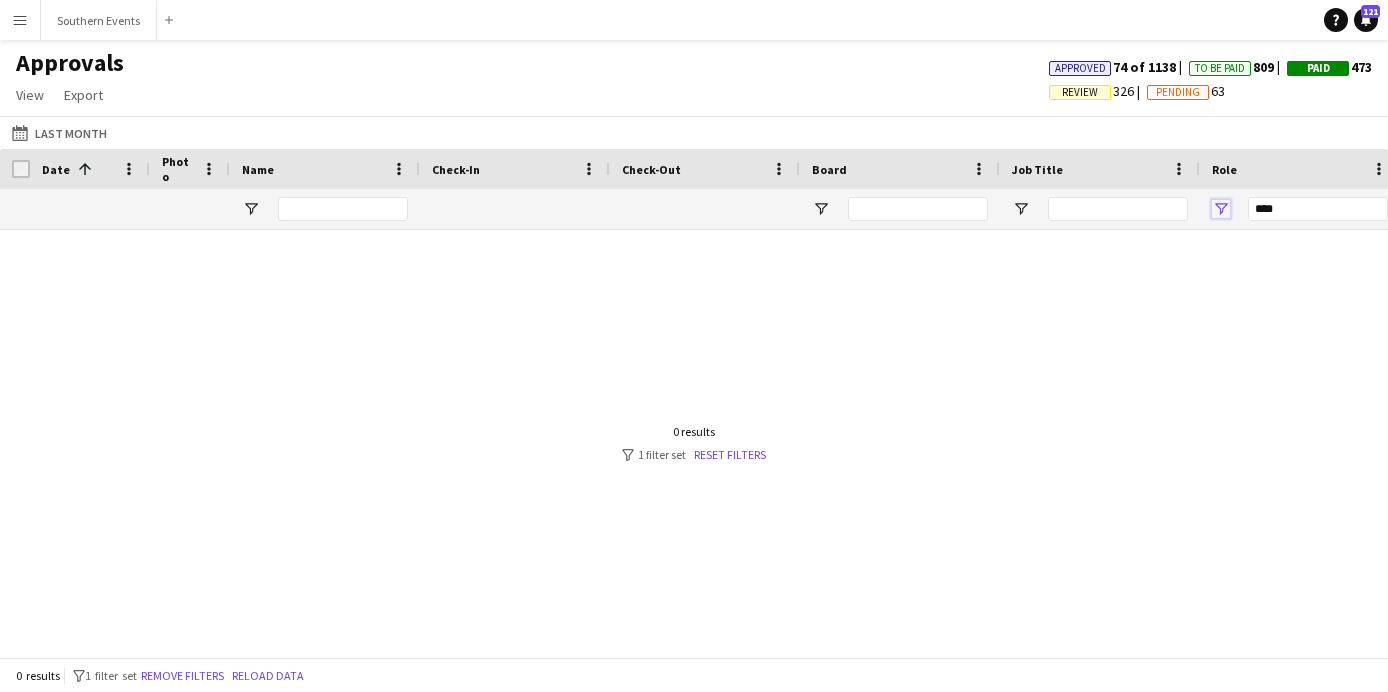 click at bounding box center [1221, 209] 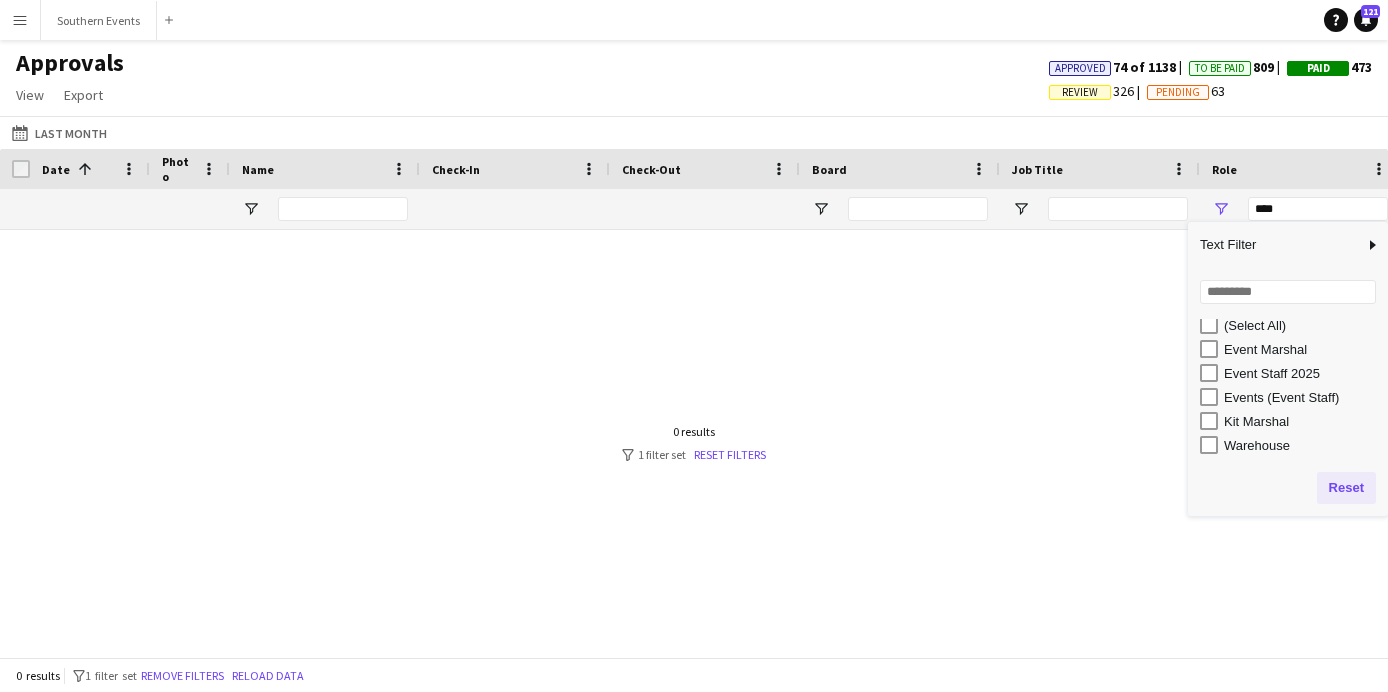 scroll, scrollTop: 6, scrollLeft: 0, axis: vertical 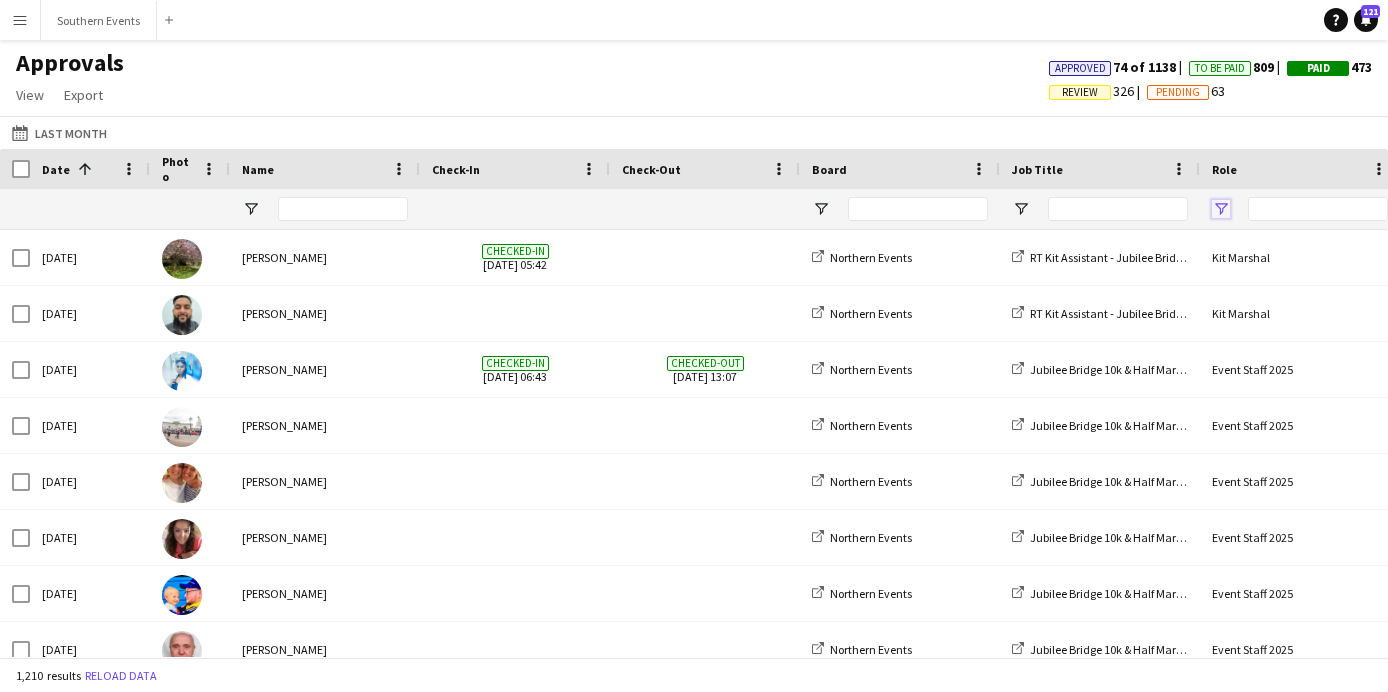 click at bounding box center (1221, 209) 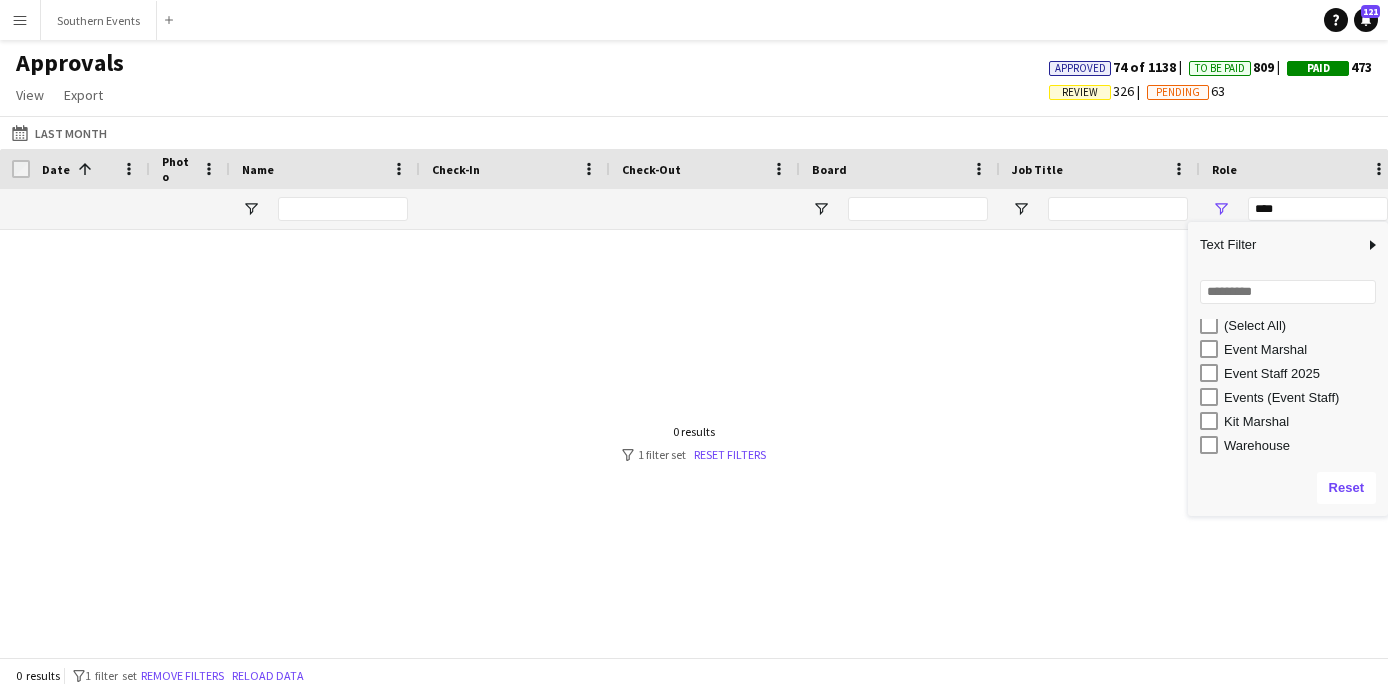scroll, scrollTop: 6, scrollLeft: 0, axis: vertical 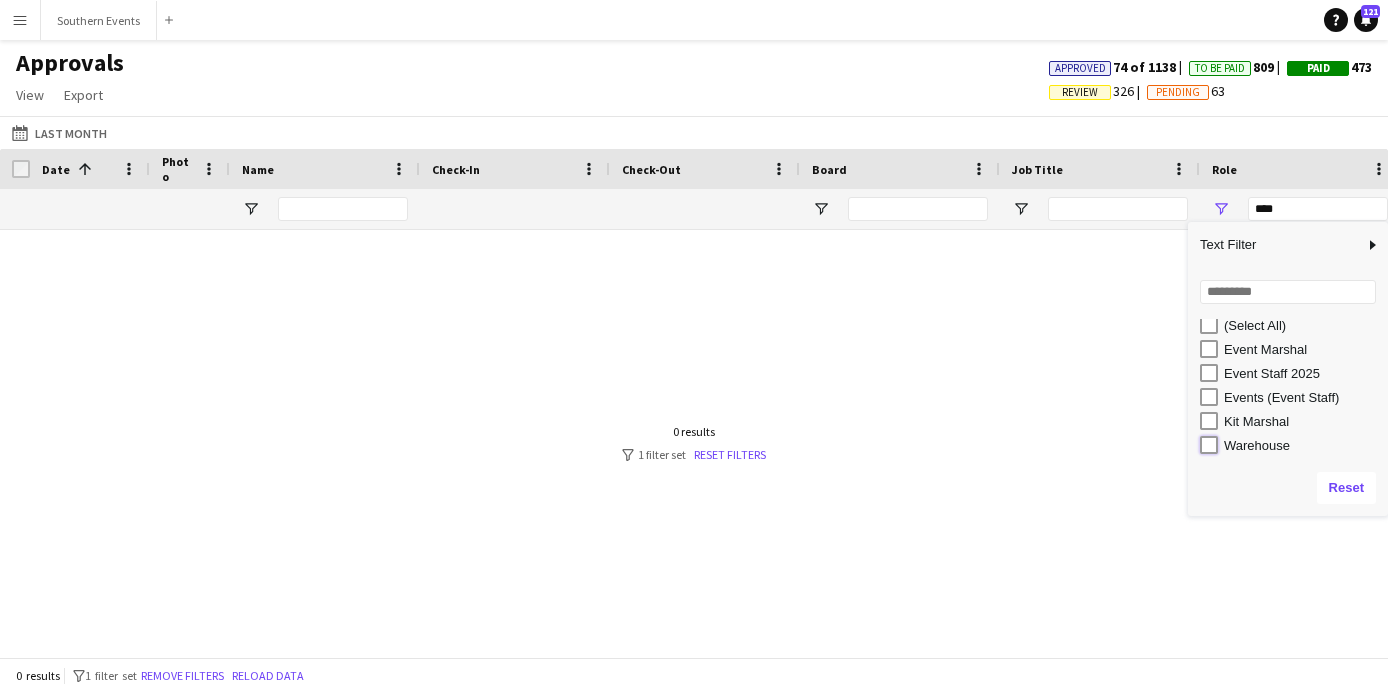 type on "**********" 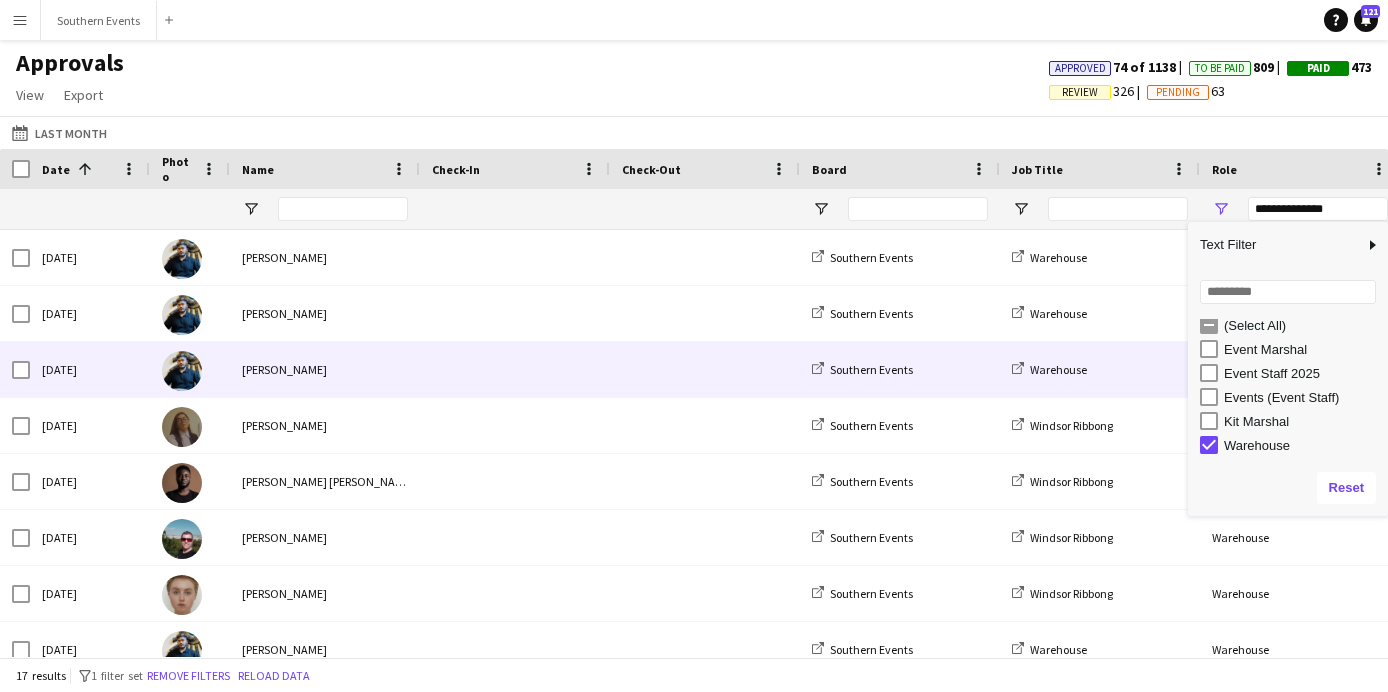 scroll, scrollTop: 24, scrollLeft: 0, axis: vertical 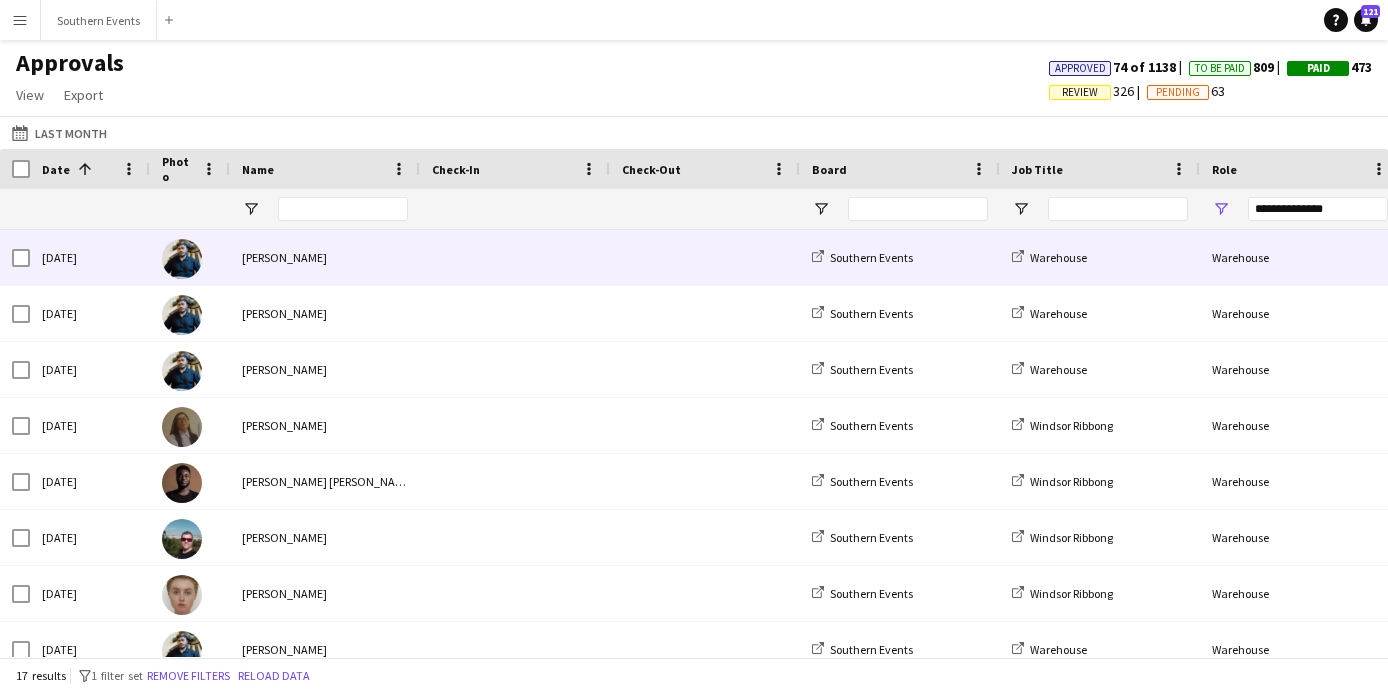 click on "[PERSON_NAME]" at bounding box center (325, 257) 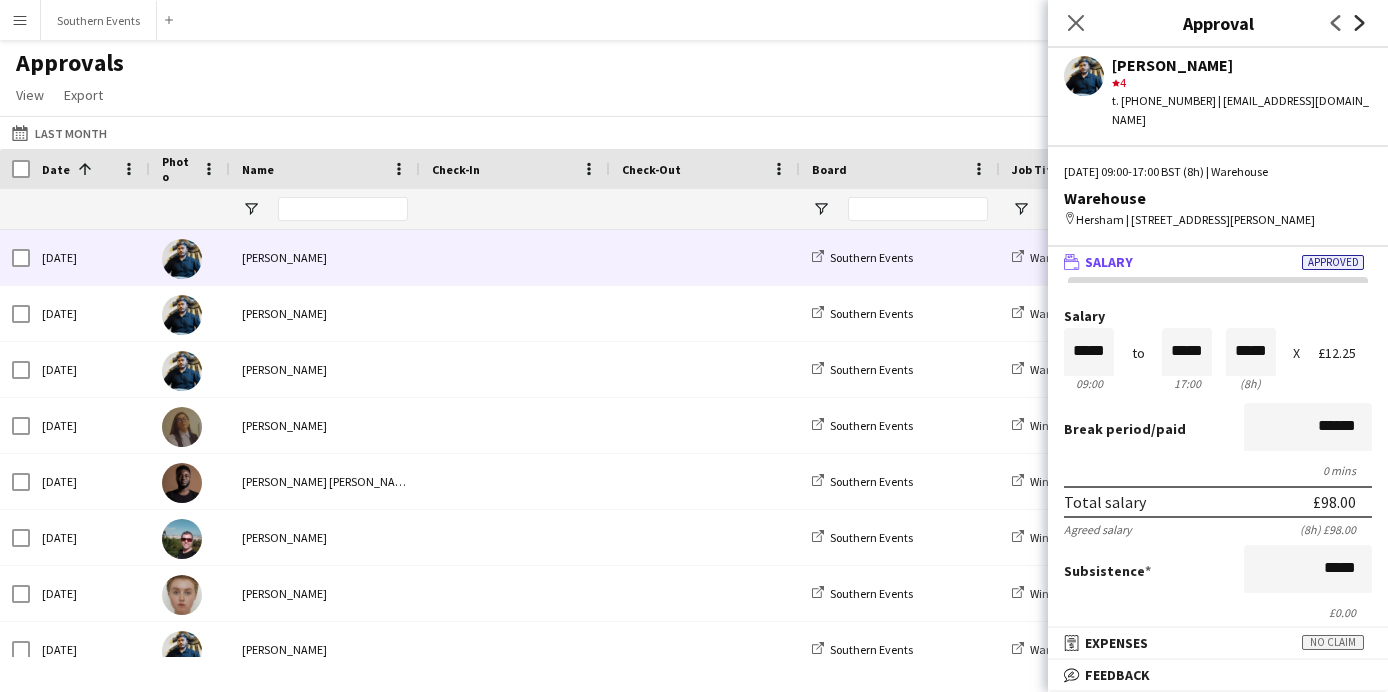 click on "Next" 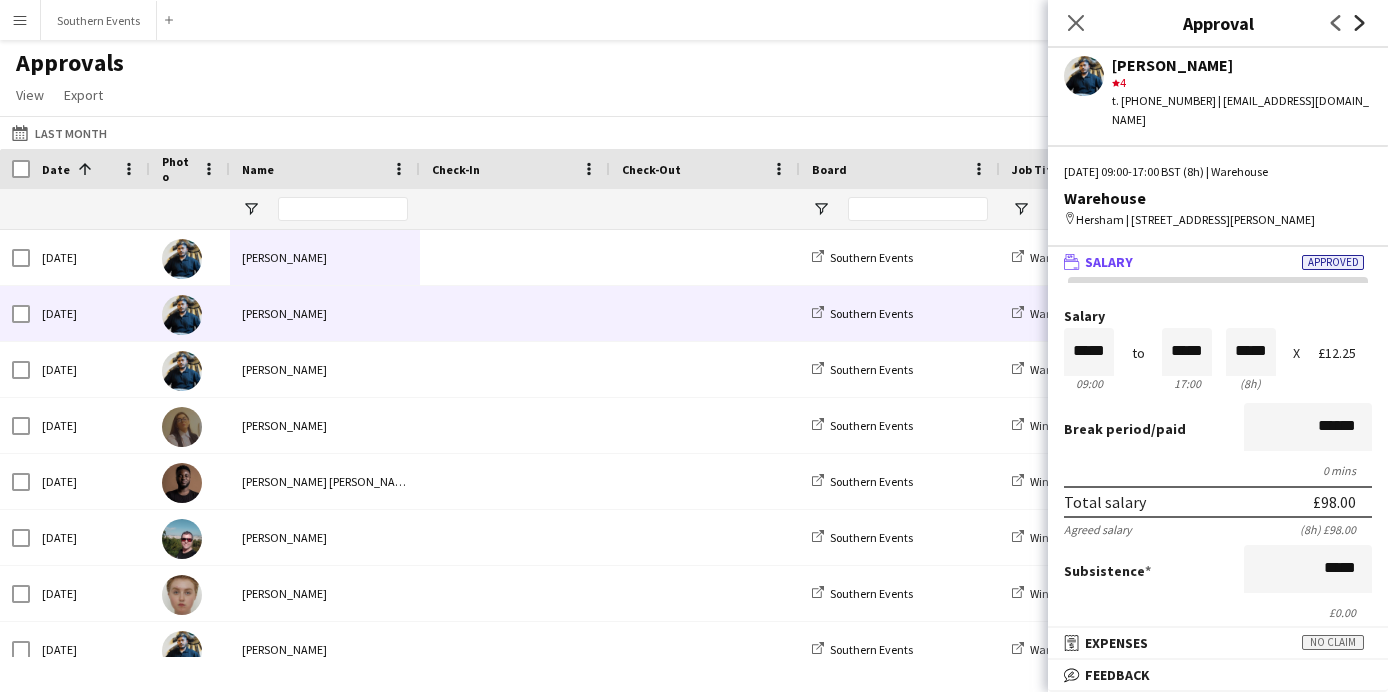 click on "Next" 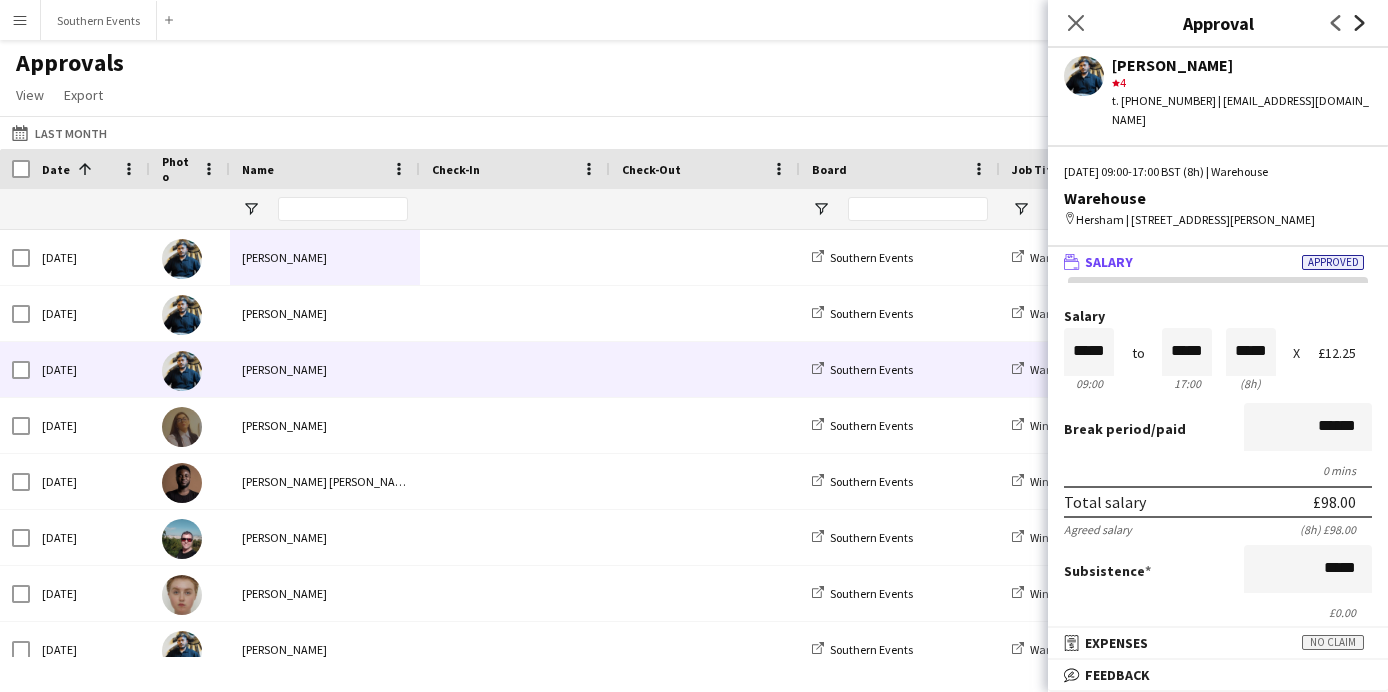 click on "Next" 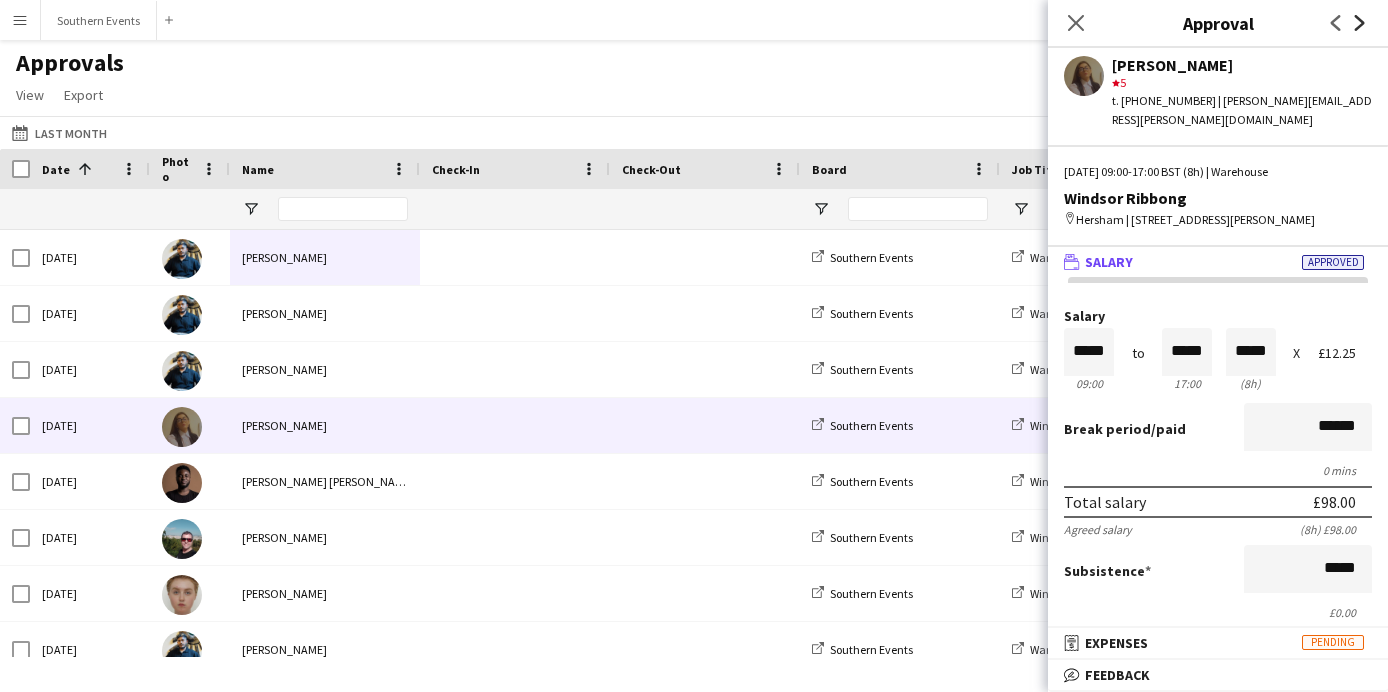 click on "Next" 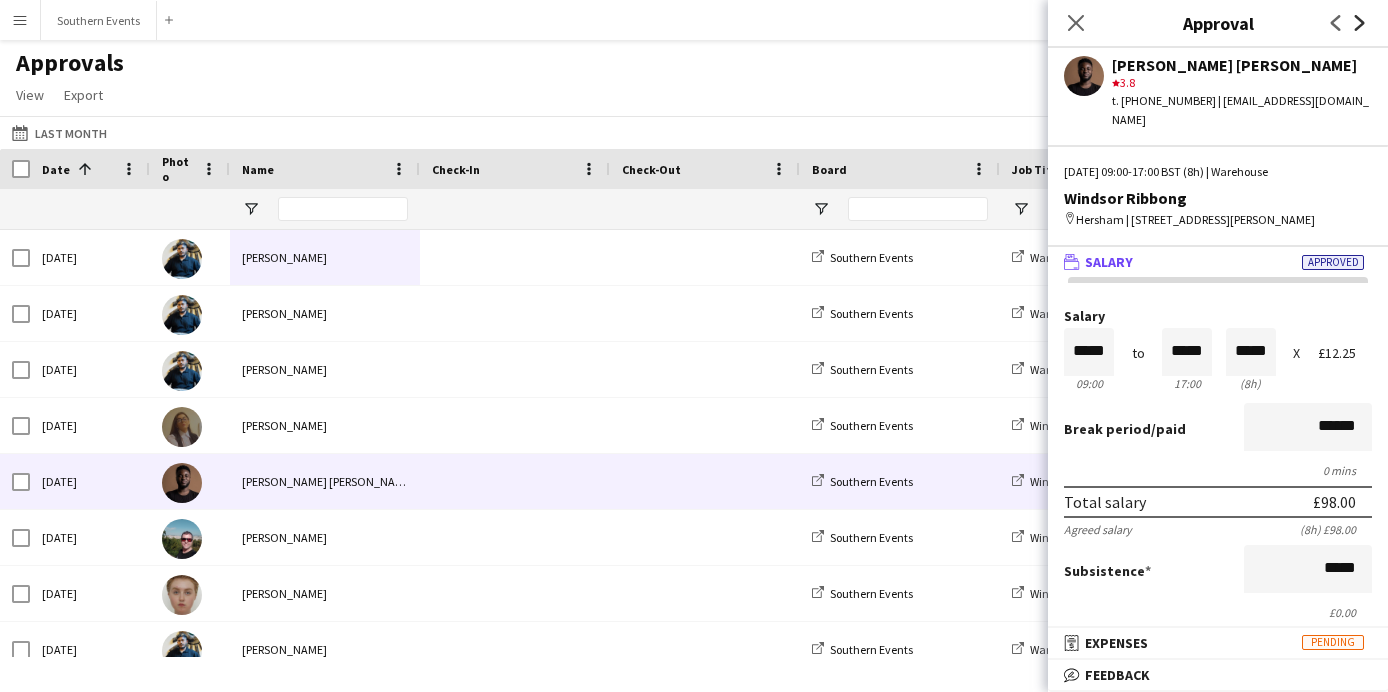 click on "Next" 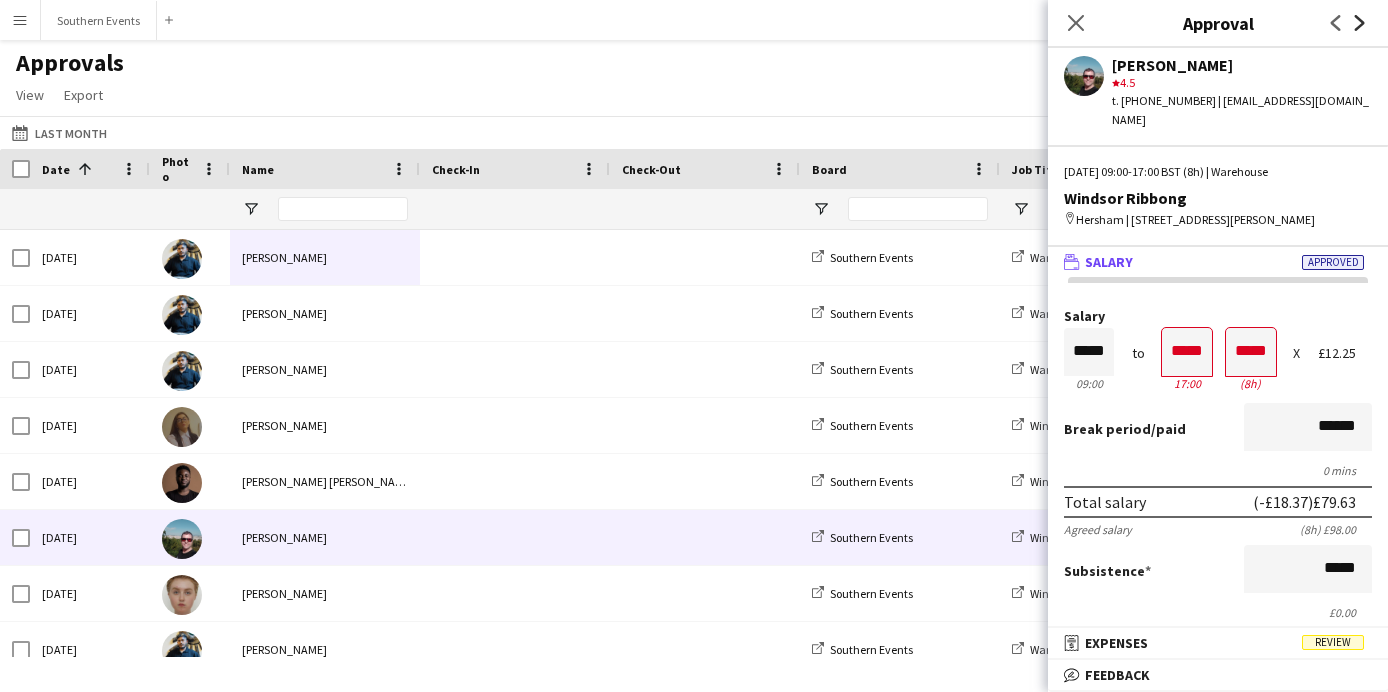 click on "Next" 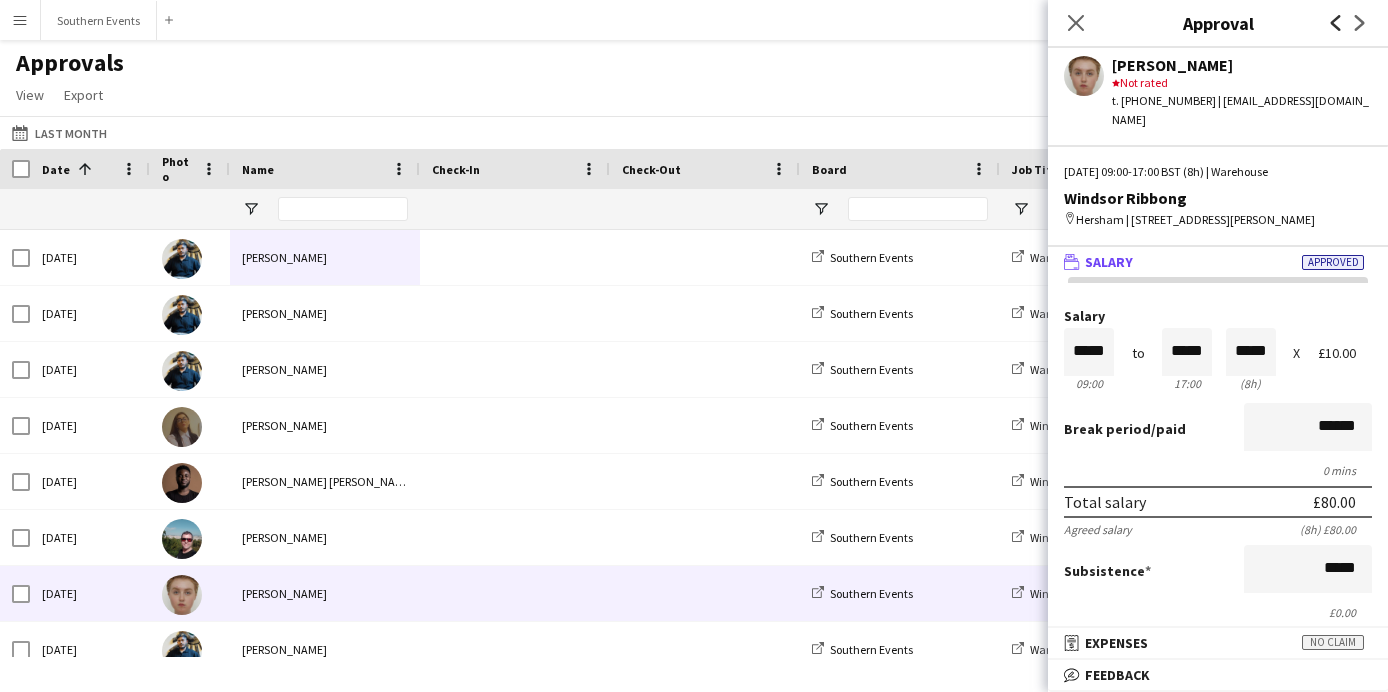 click 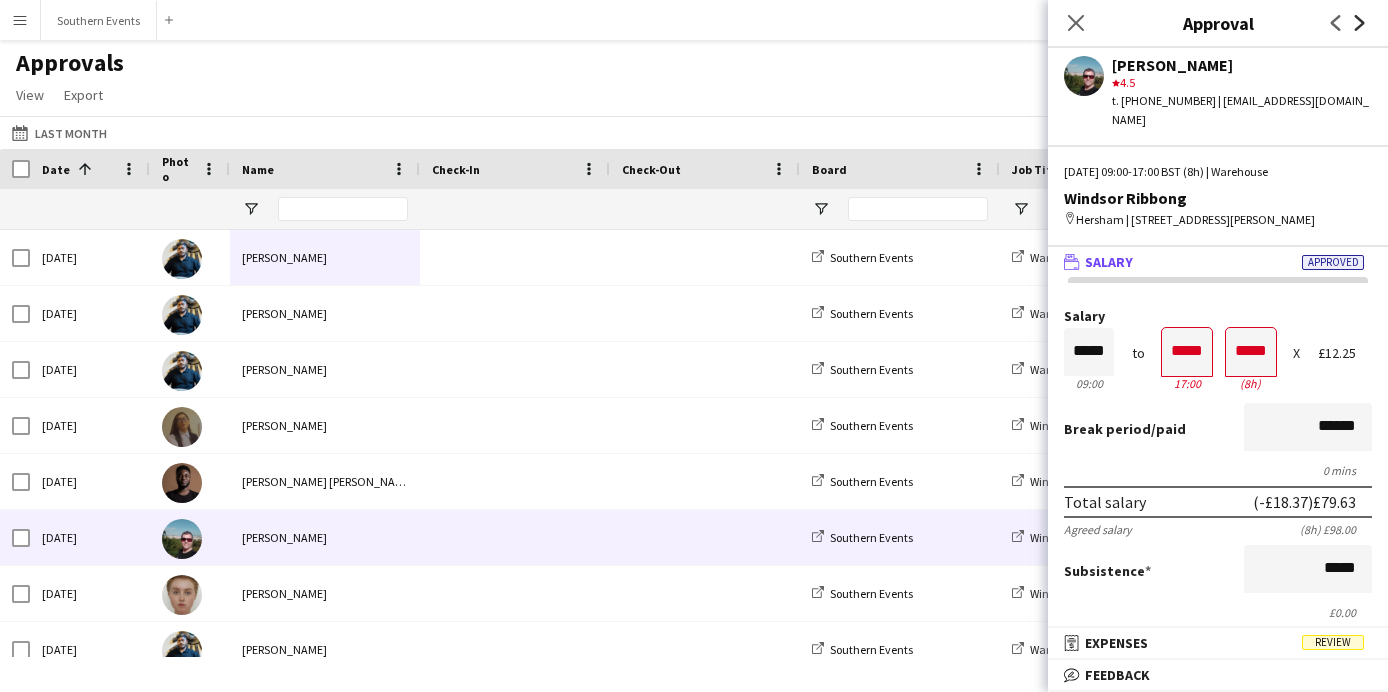 click 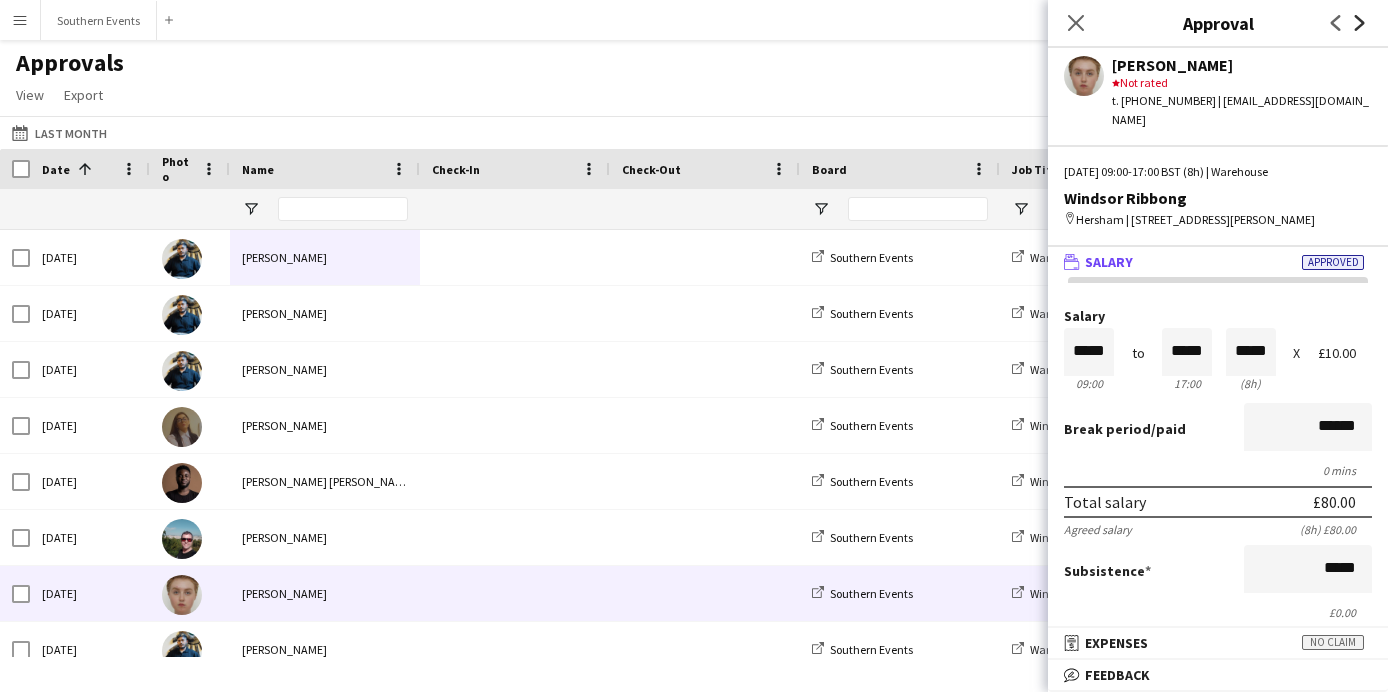 click 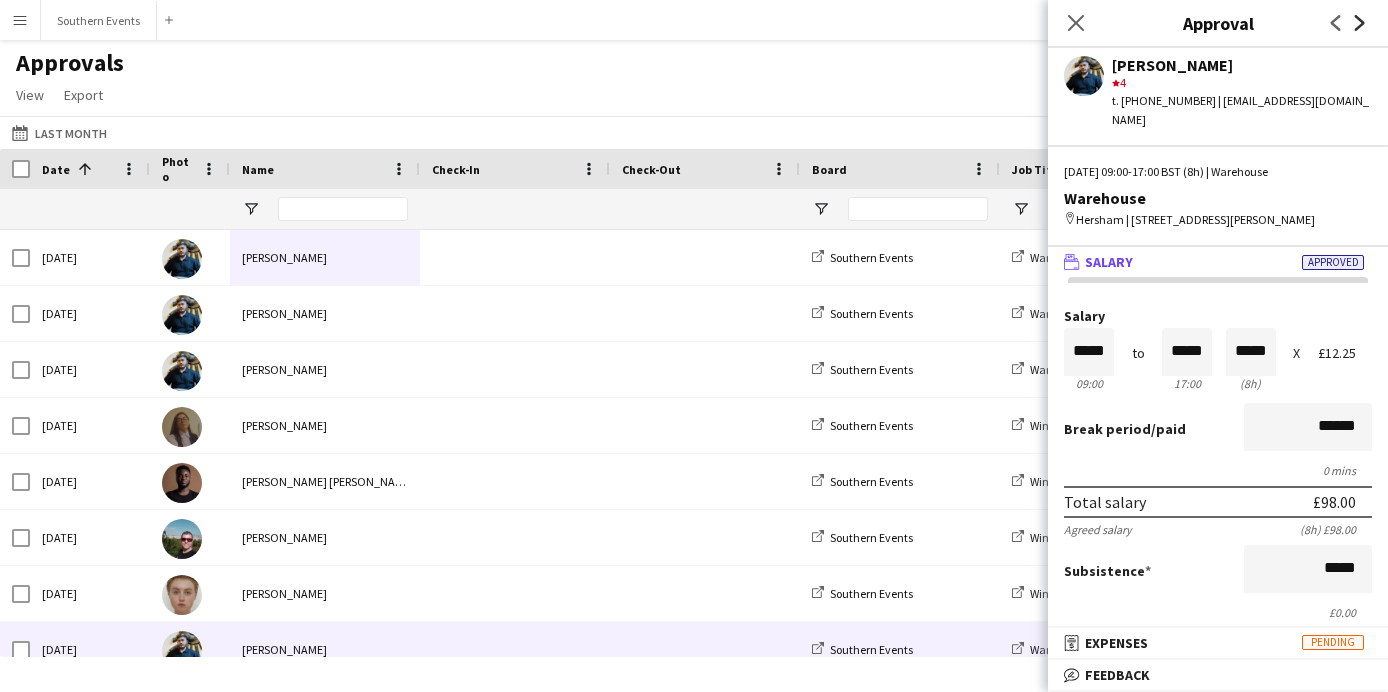 click 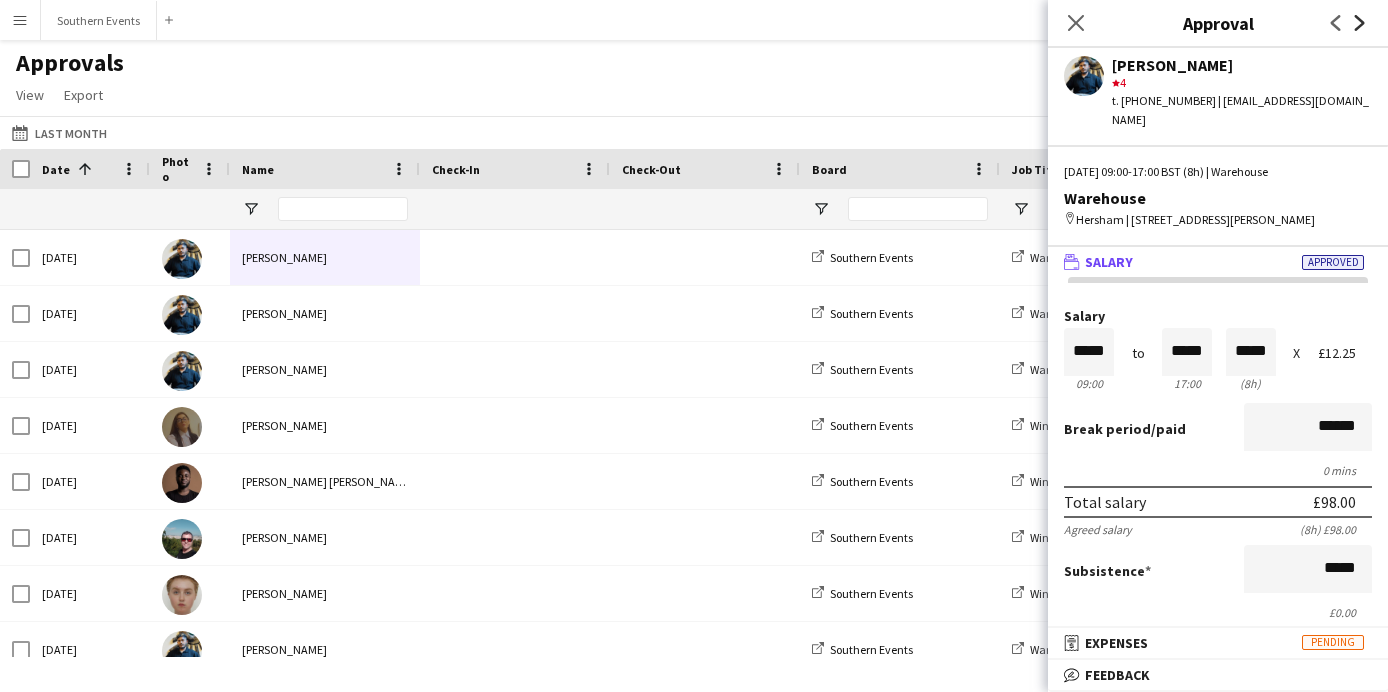 click 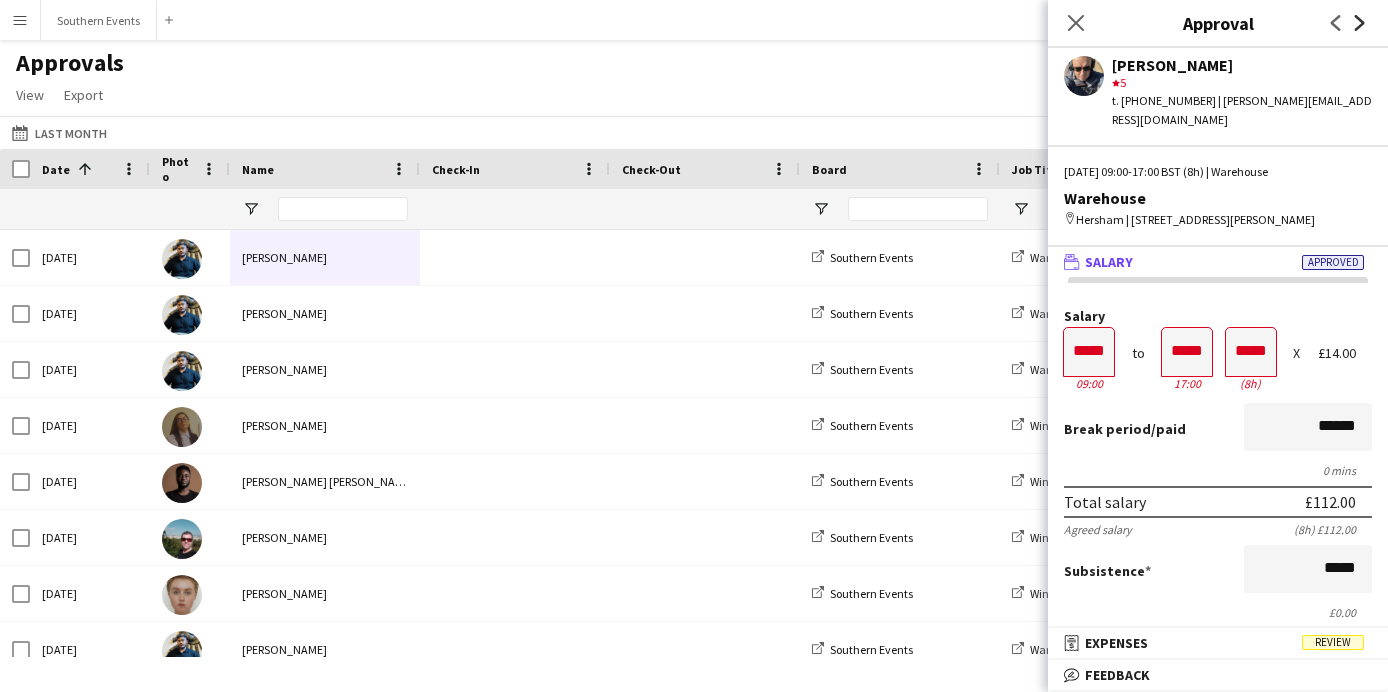 click 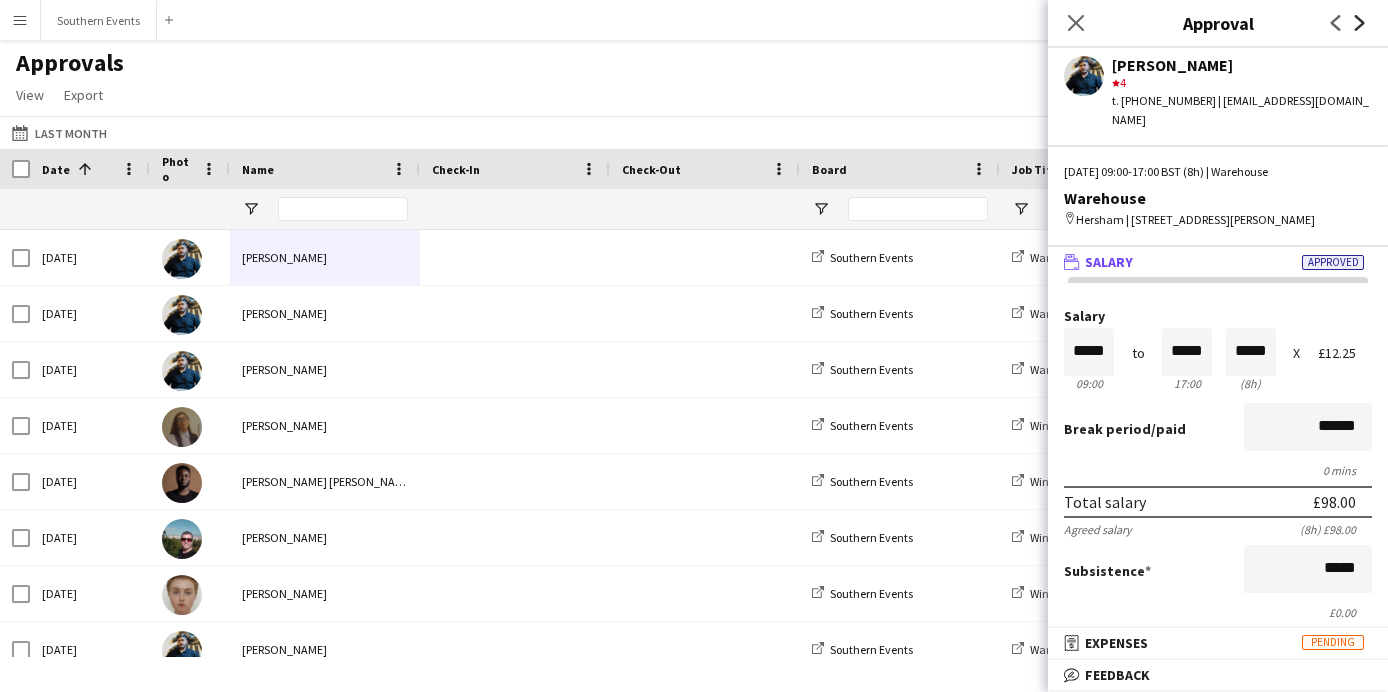 click 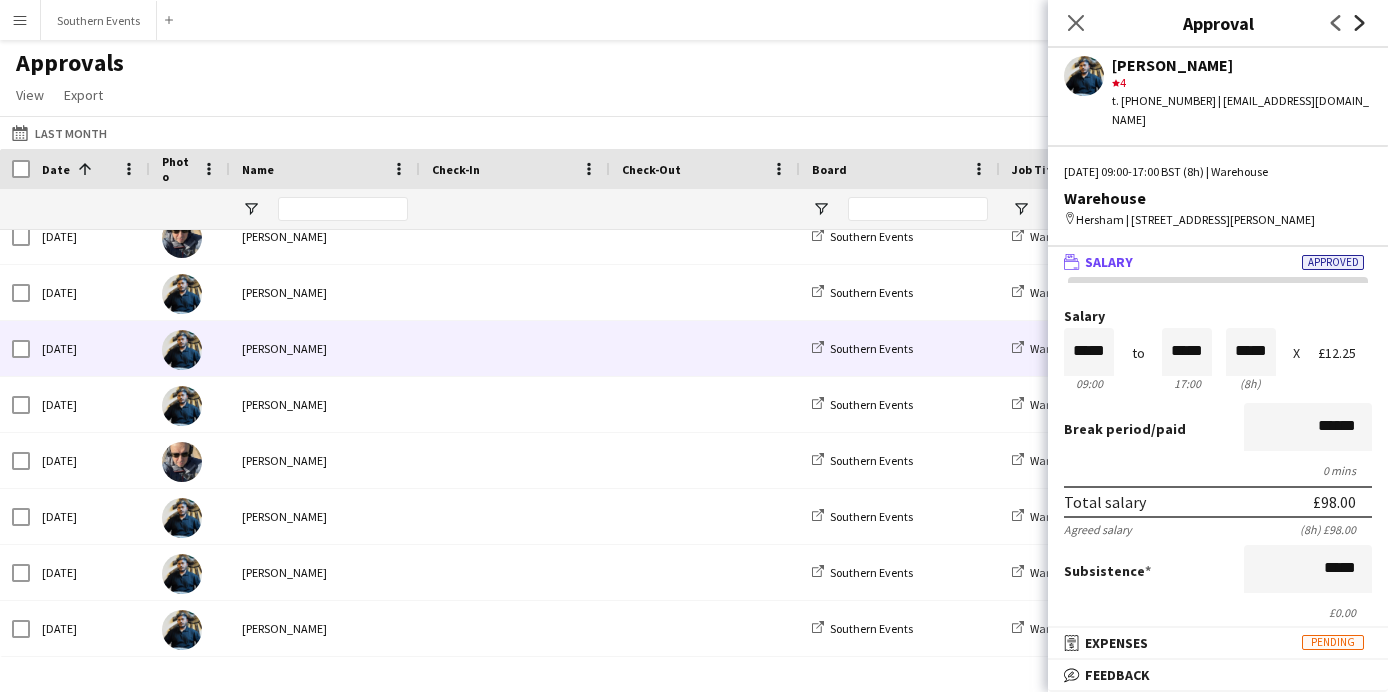click 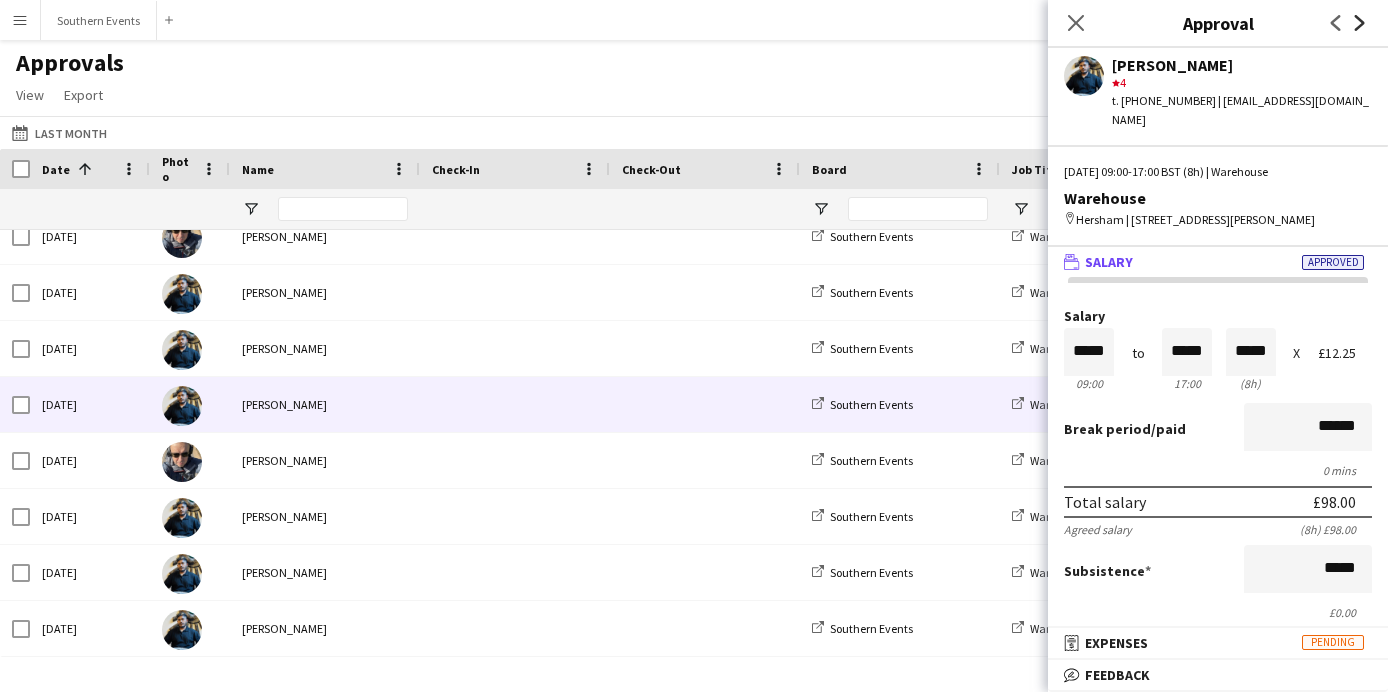 click 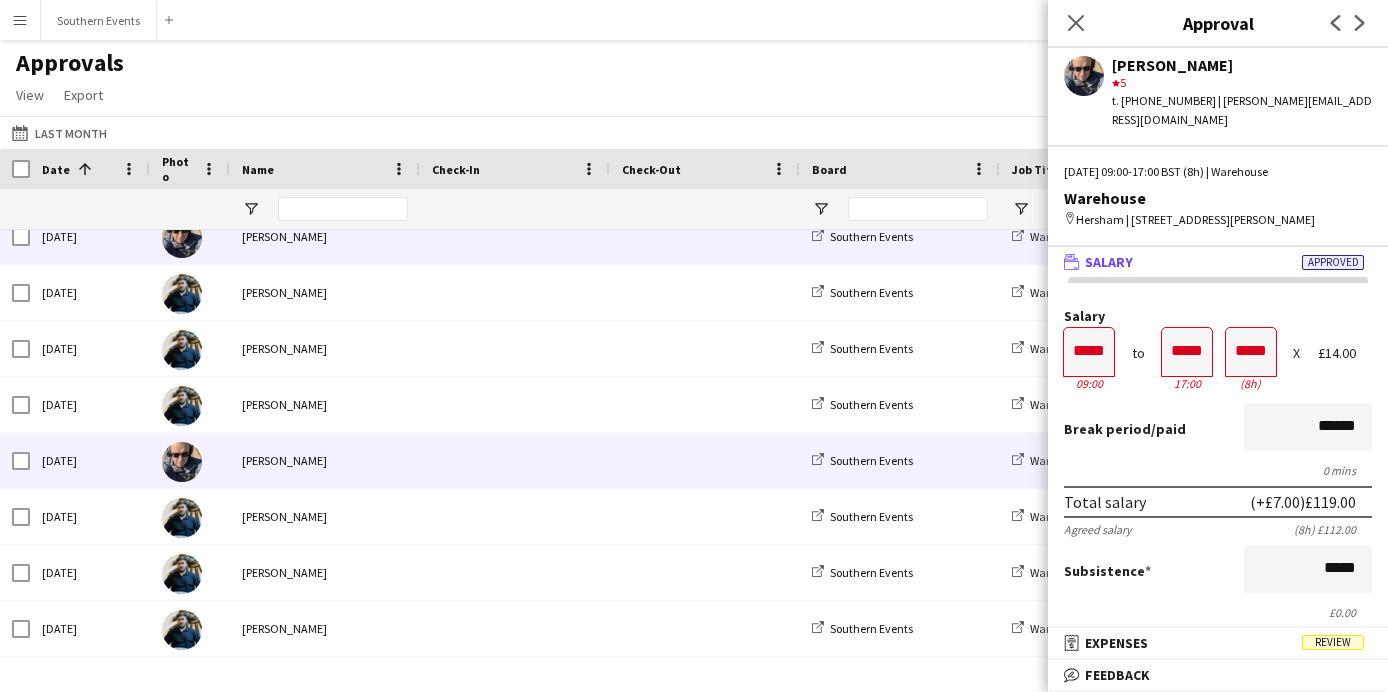 click at bounding box center [515, 236] 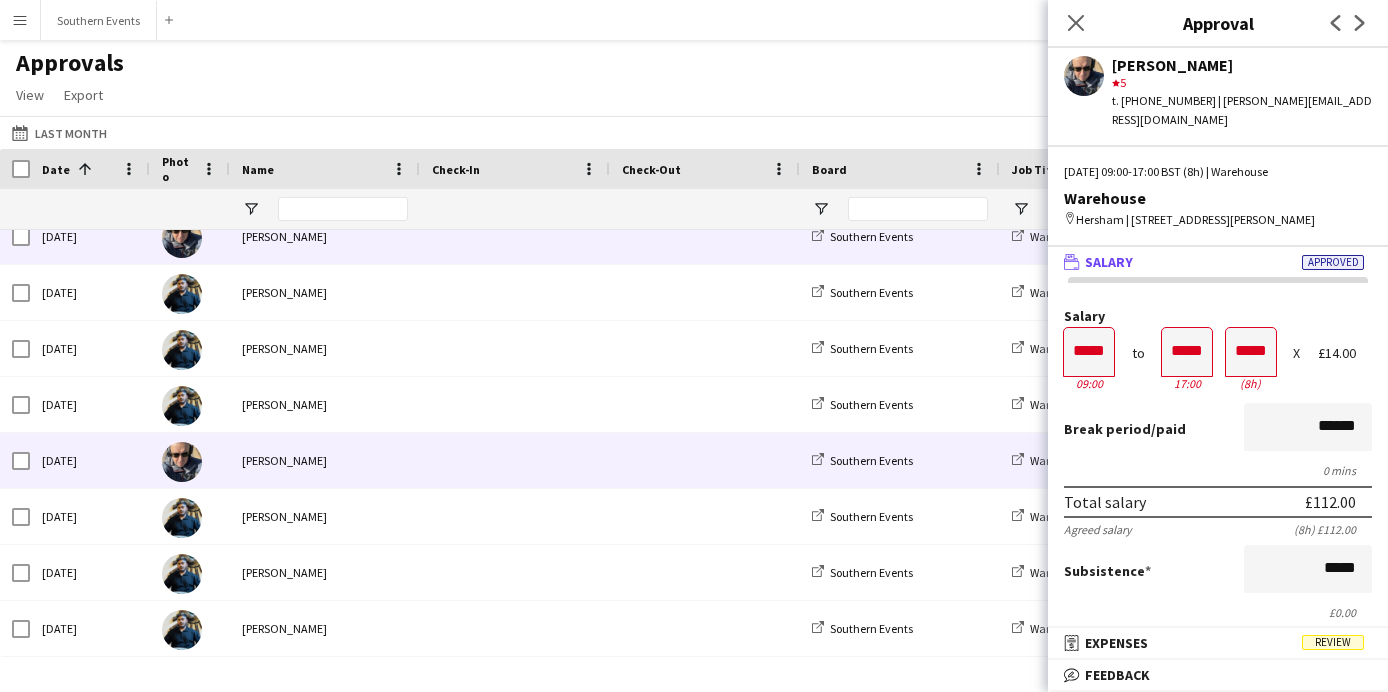click at bounding box center [515, 460] 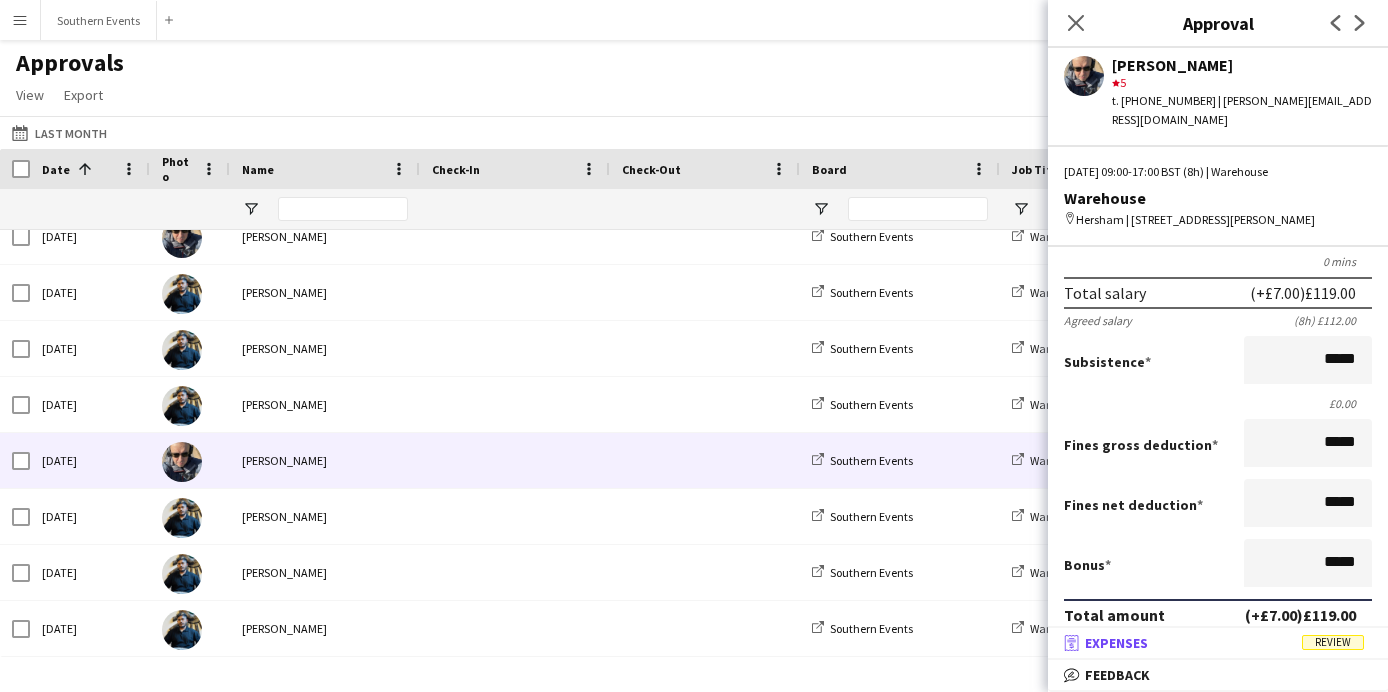 click on "receipt
Expenses   Review" at bounding box center (1214, 643) 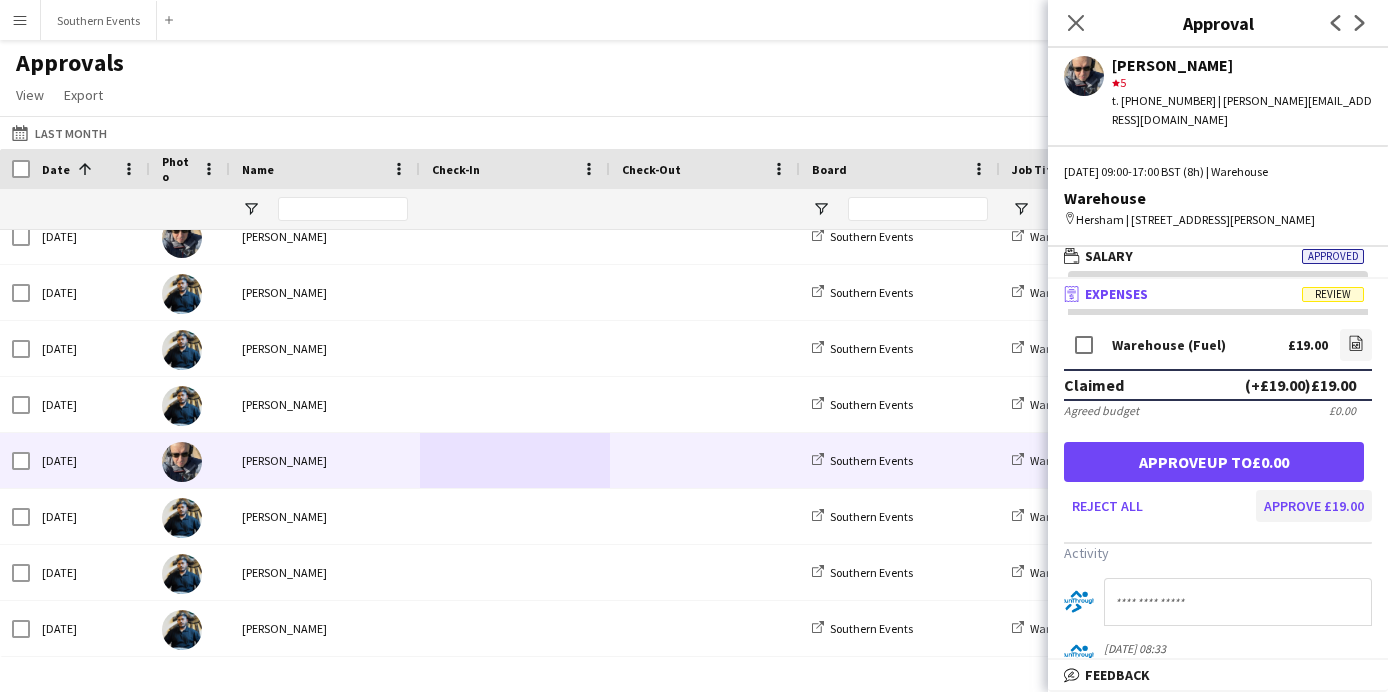click on "Approve £19.00" at bounding box center [1314, 506] 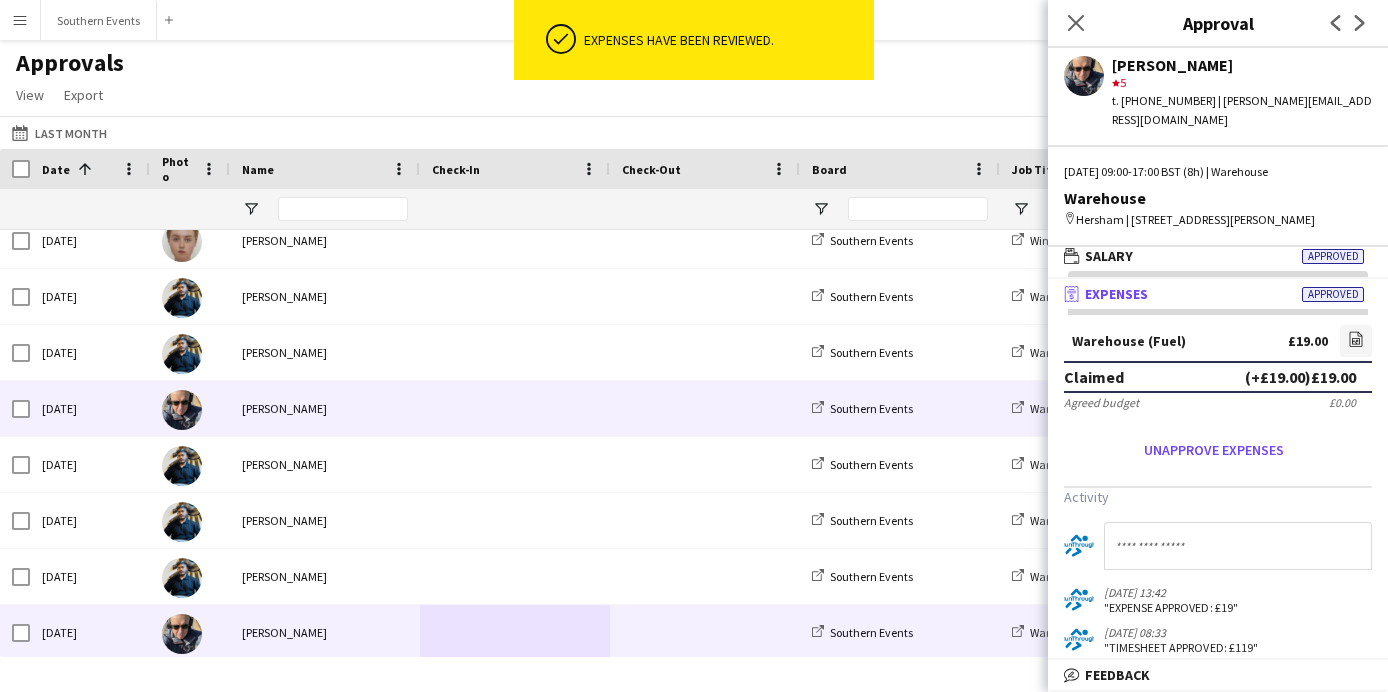 click on "[PERSON_NAME]" at bounding box center [325, 408] 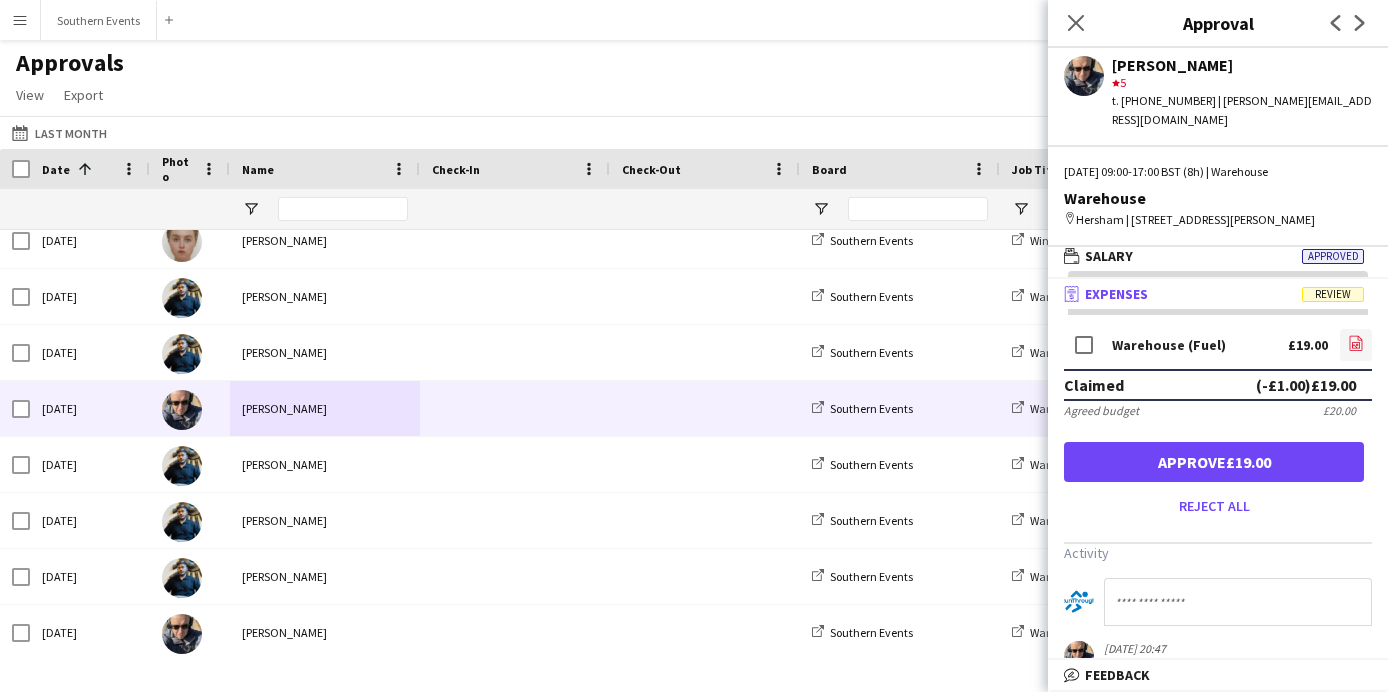 click on "file-image" 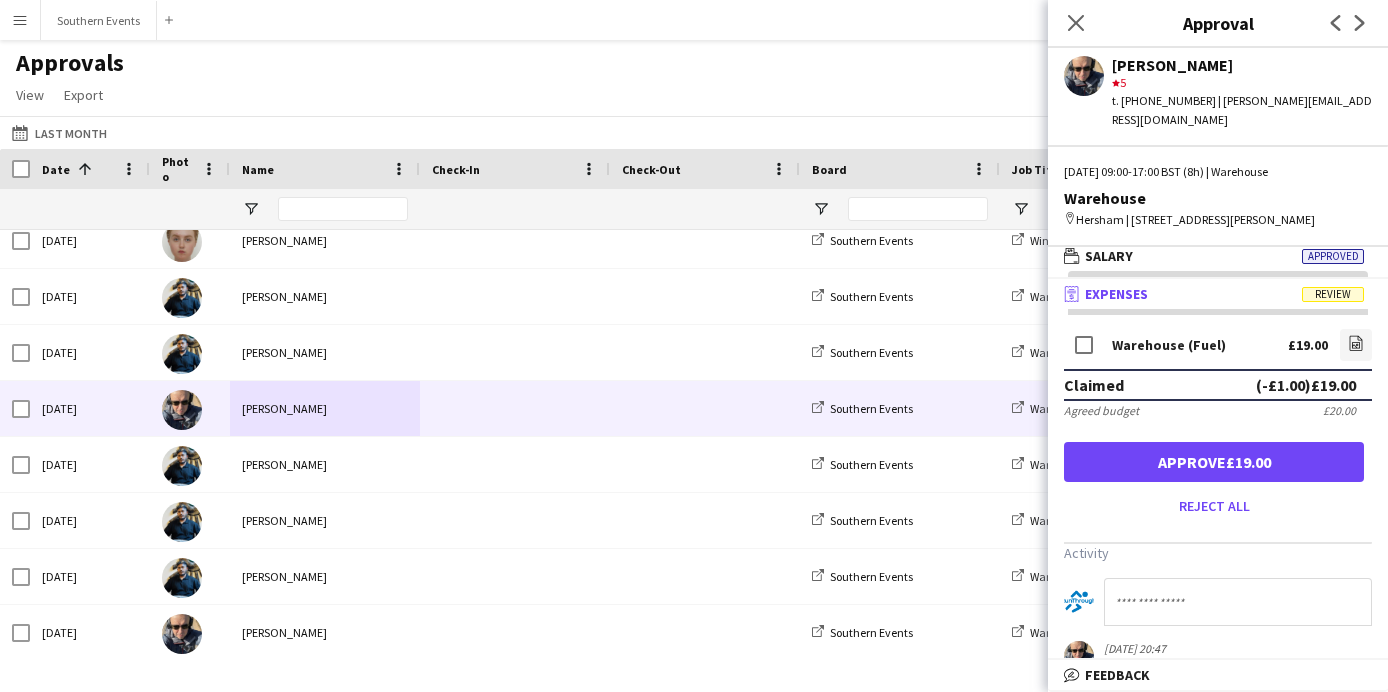 click on "Approve   £19.00" at bounding box center [1214, 462] 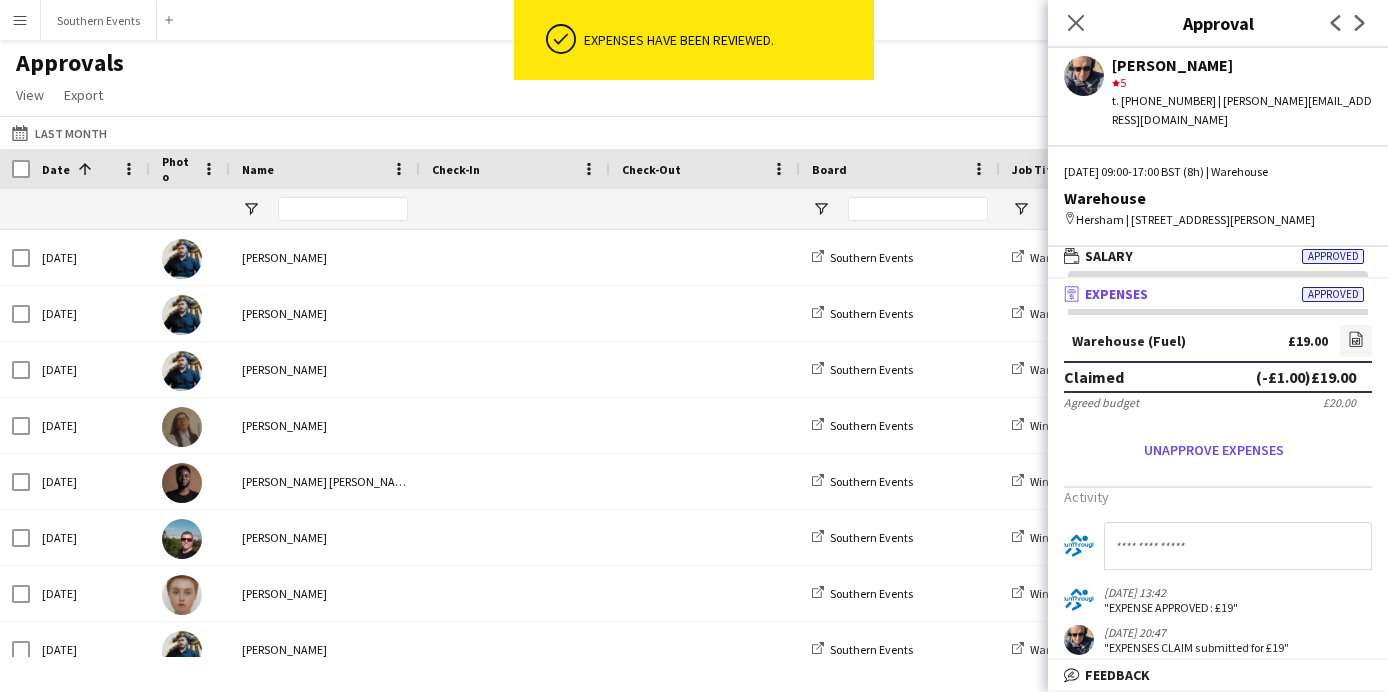 click on "Next" 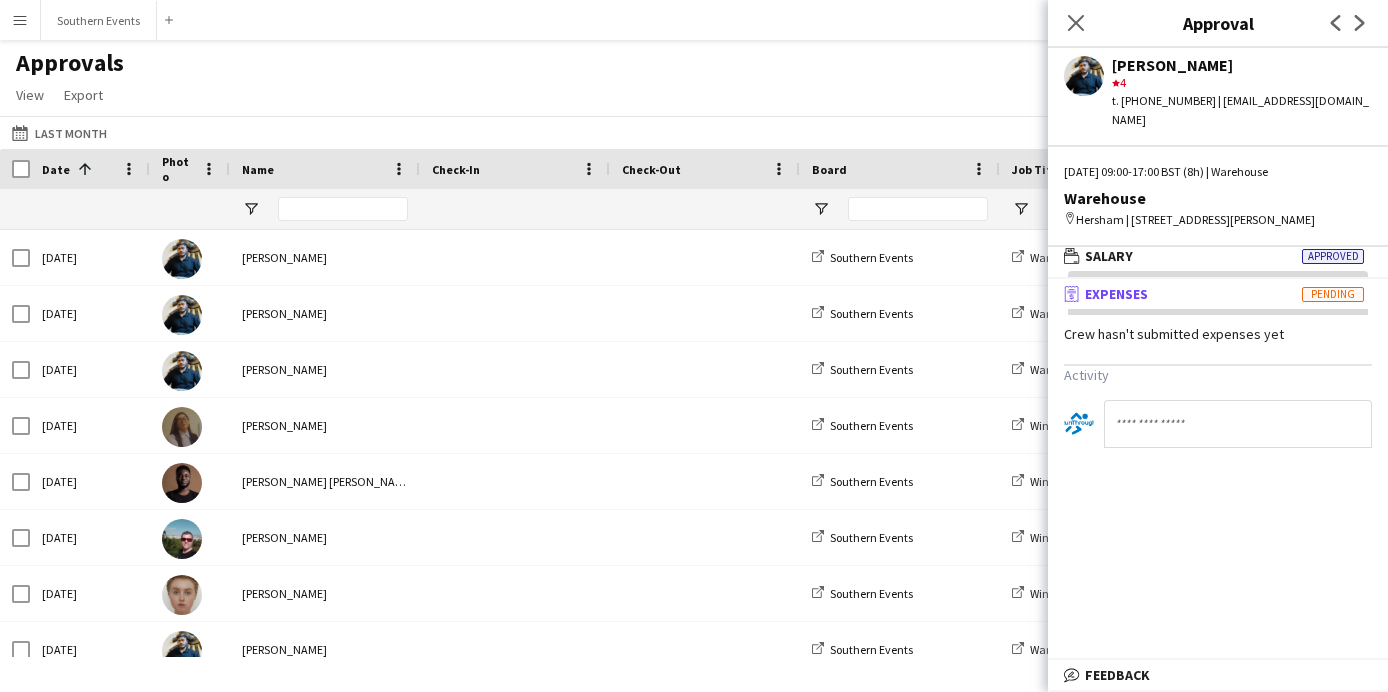 click on "Next" 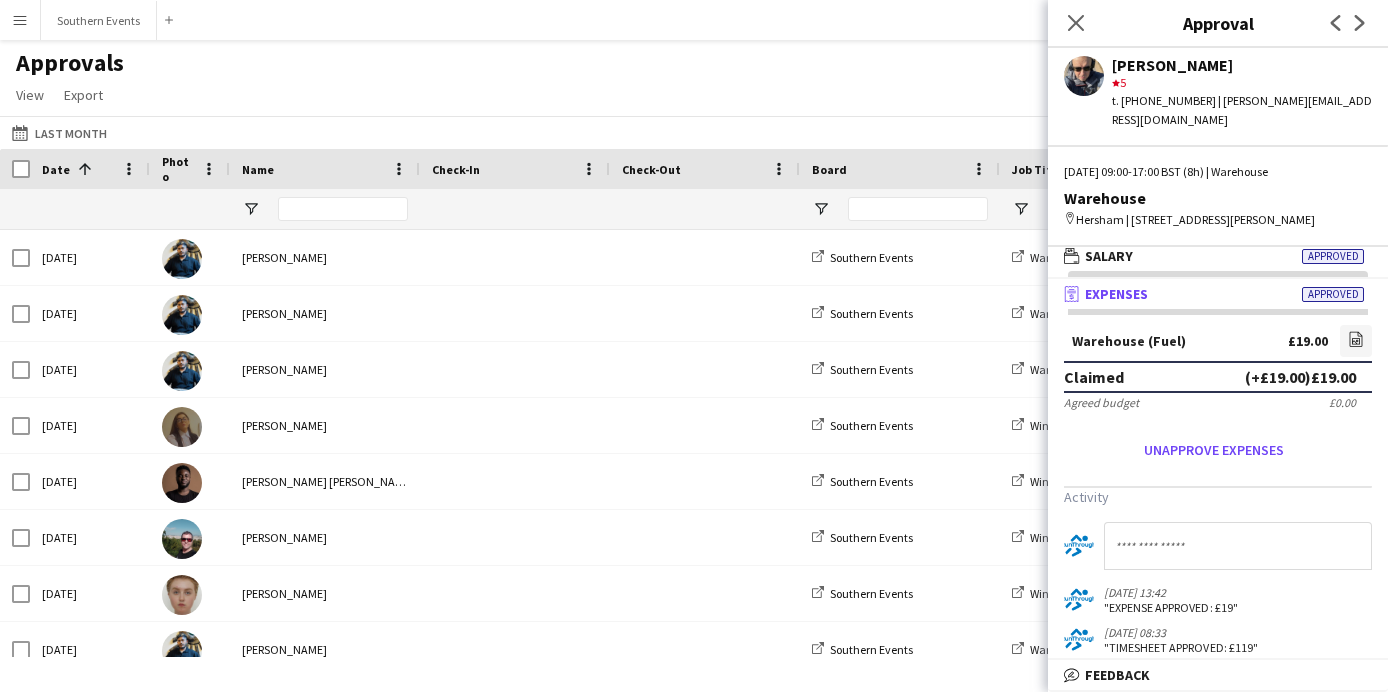 click on "Next" 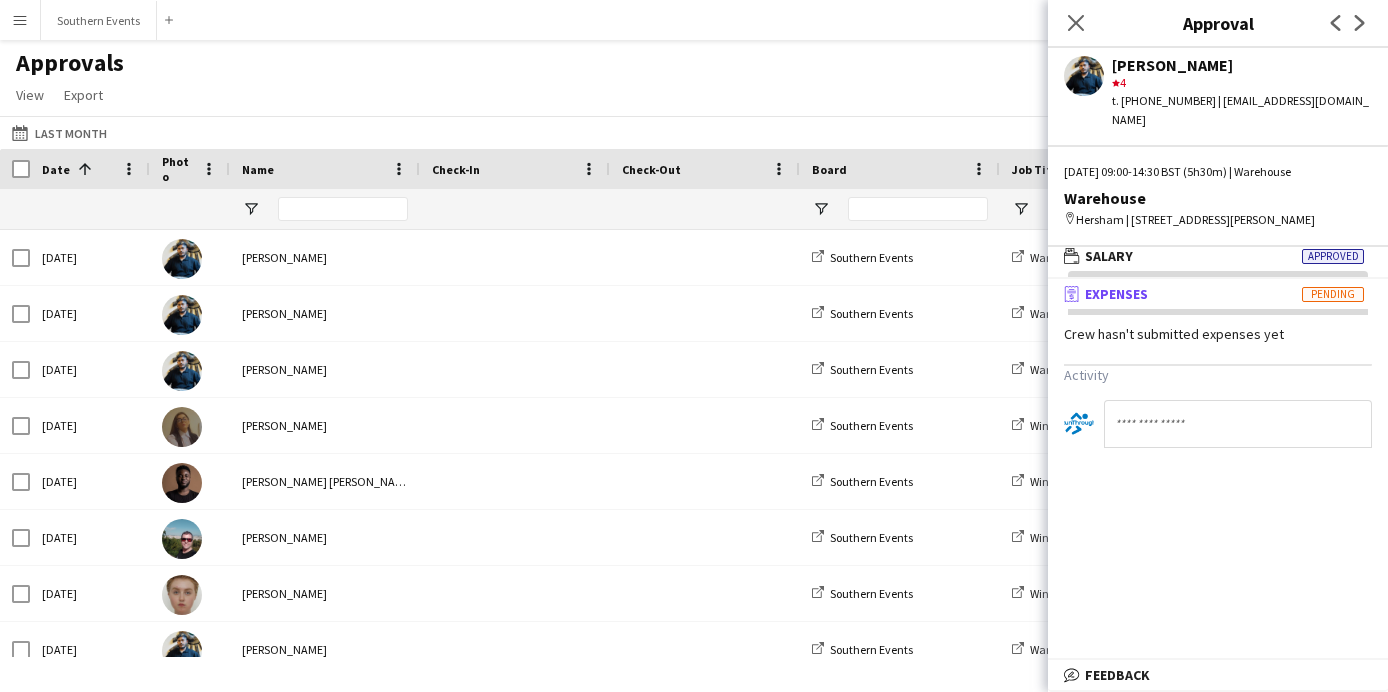 click on "Next" 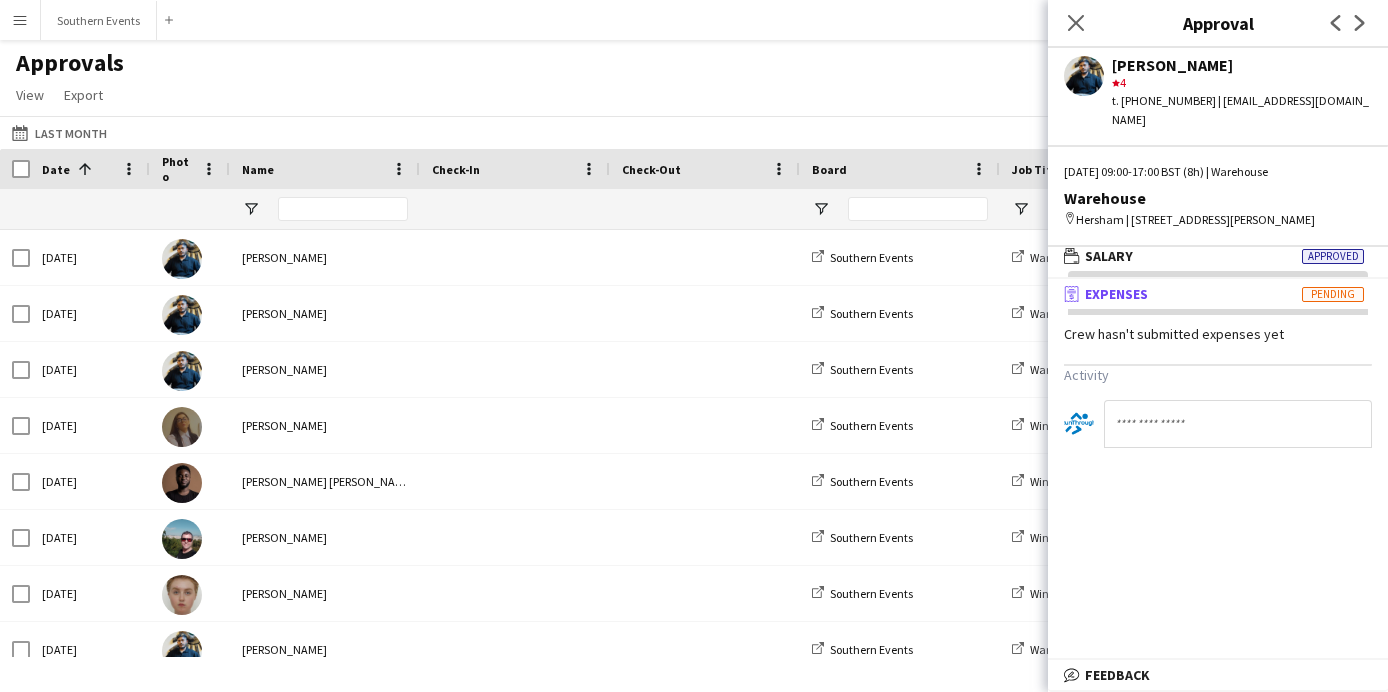 click on "Next" 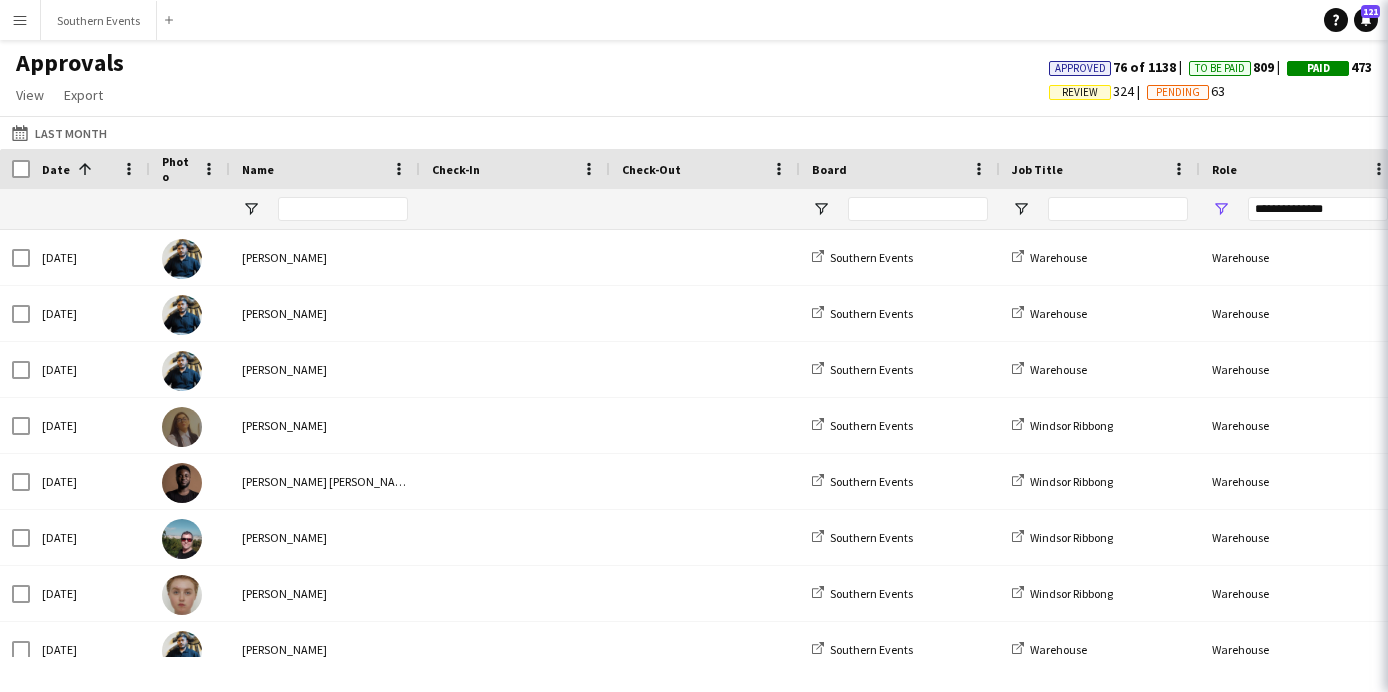 click on "Close pop-in
Approval
Previous
Next" 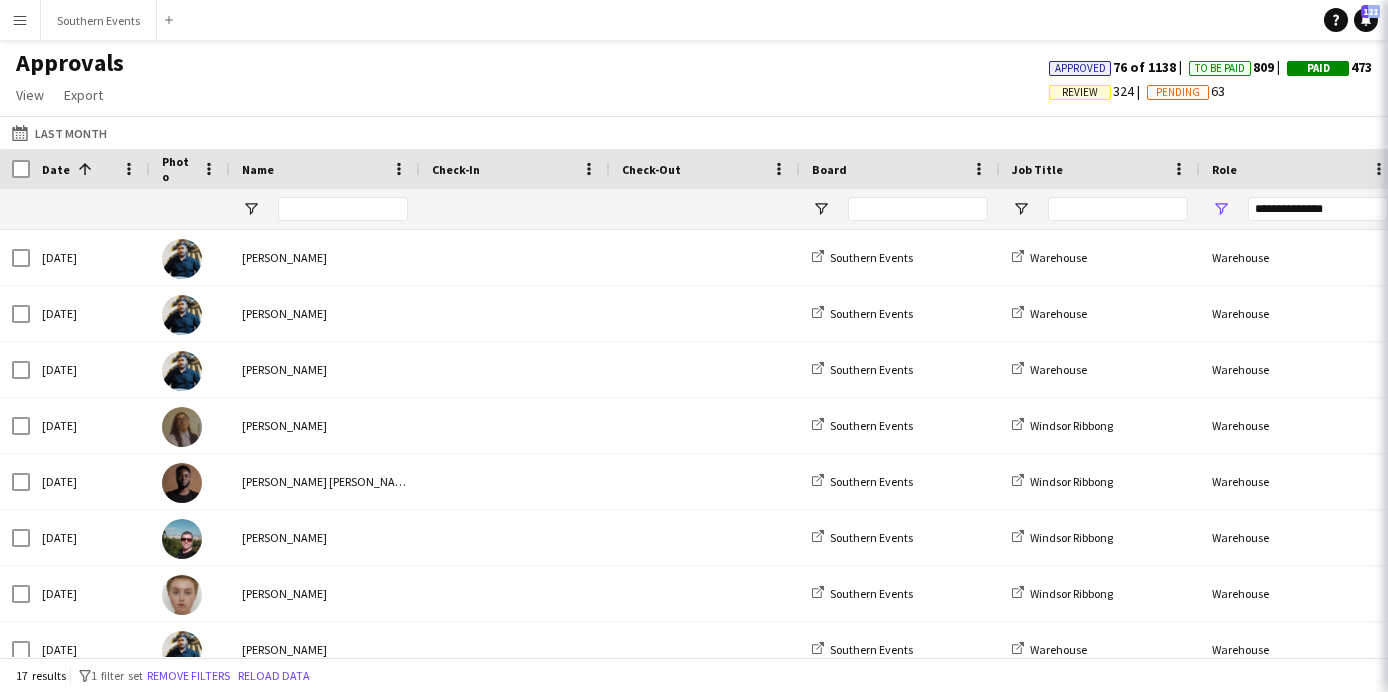 click on "Help
Notifications
121" at bounding box center (1356, 20) 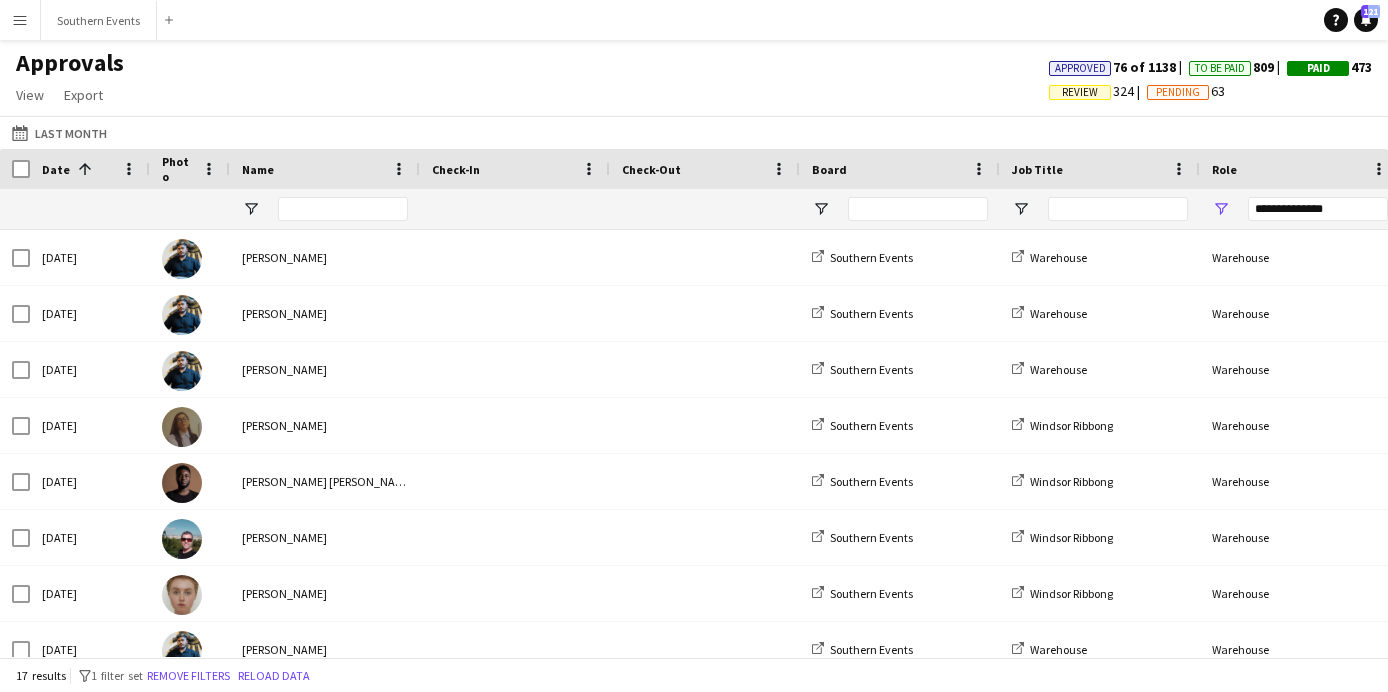 click on "Menu" at bounding box center [20, 20] 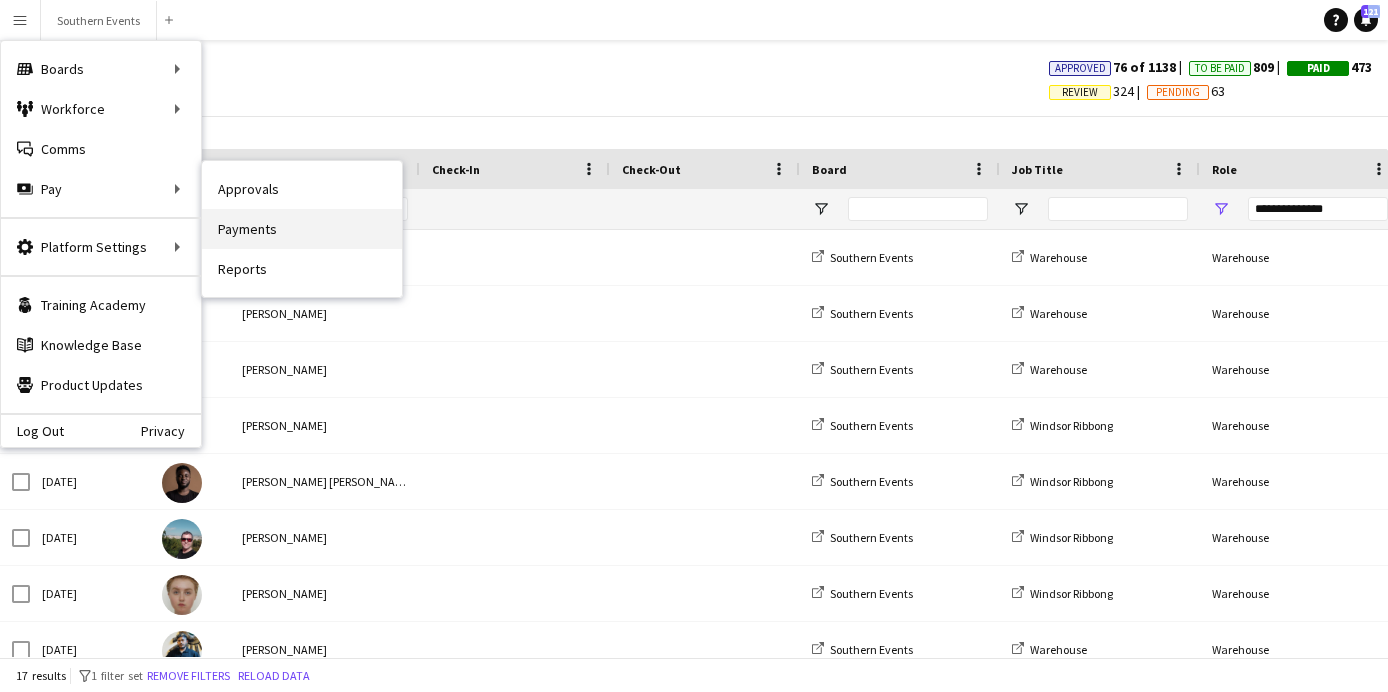 click on "Payments" at bounding box center (302, 229) 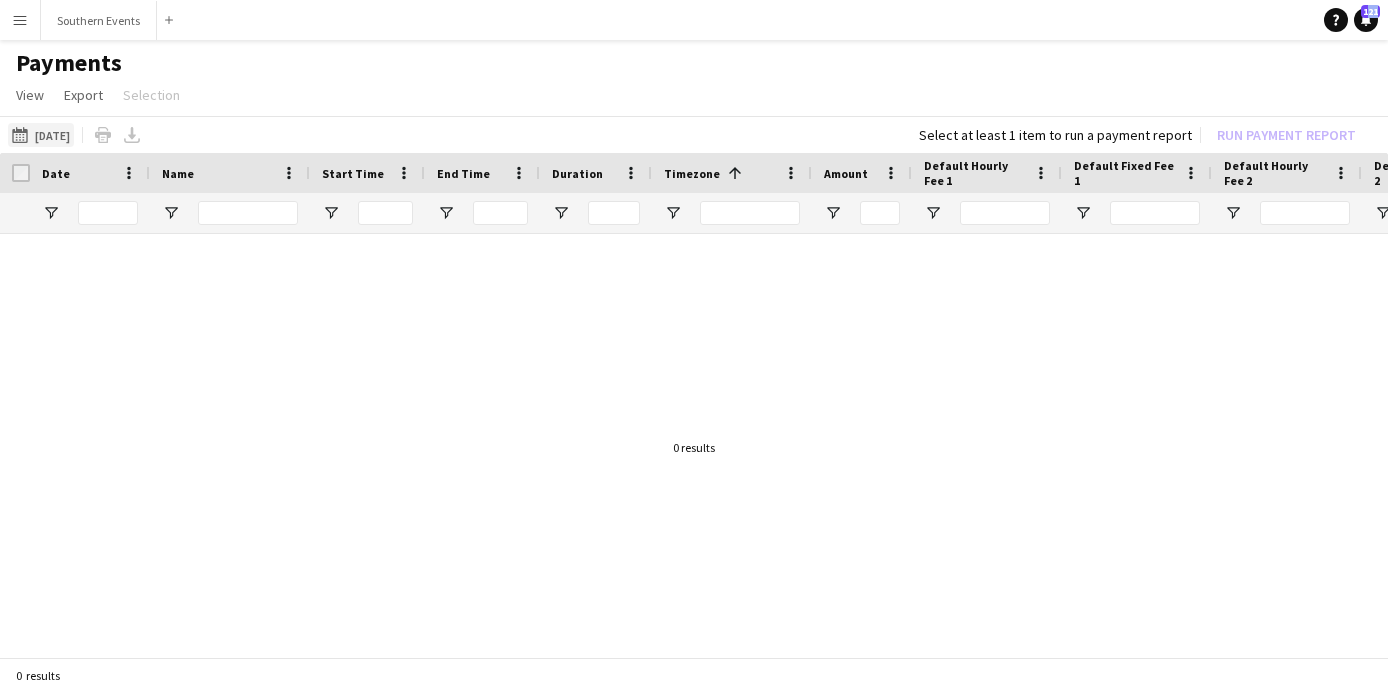 click on "[DATE]
[DATE]" 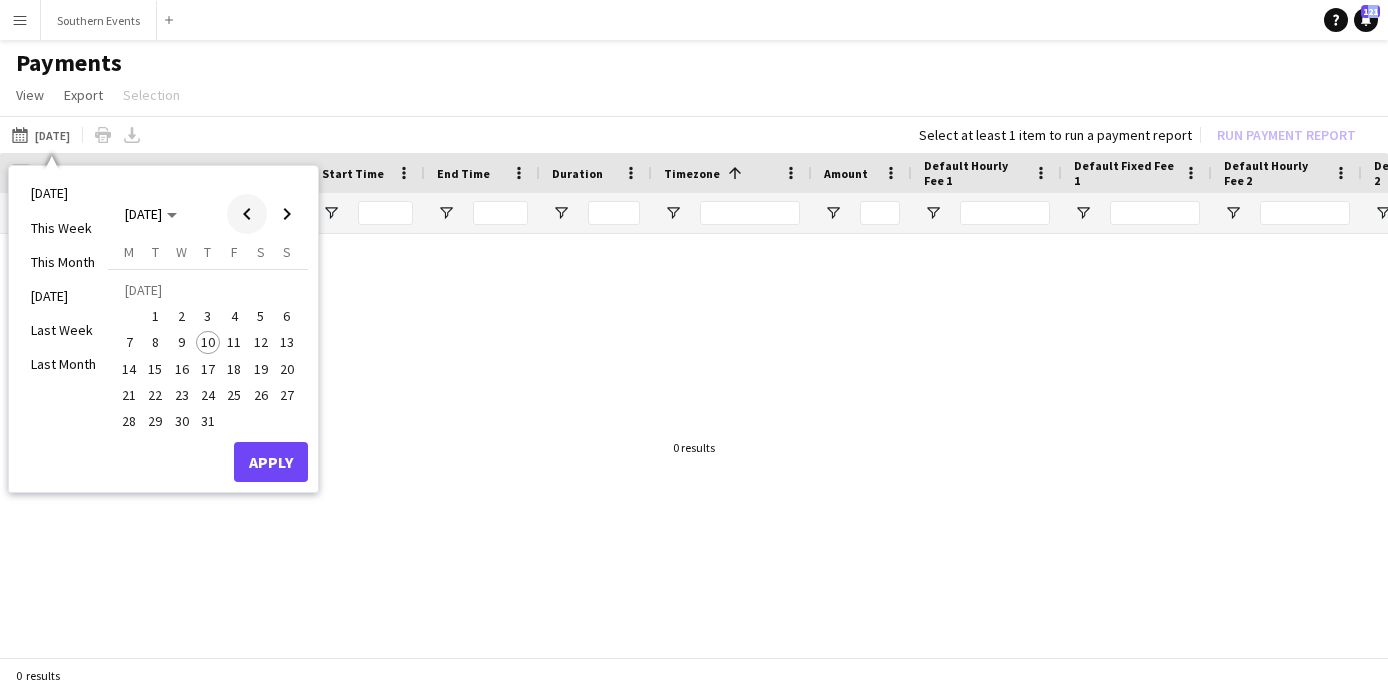 click at bounding box center [247, 214] 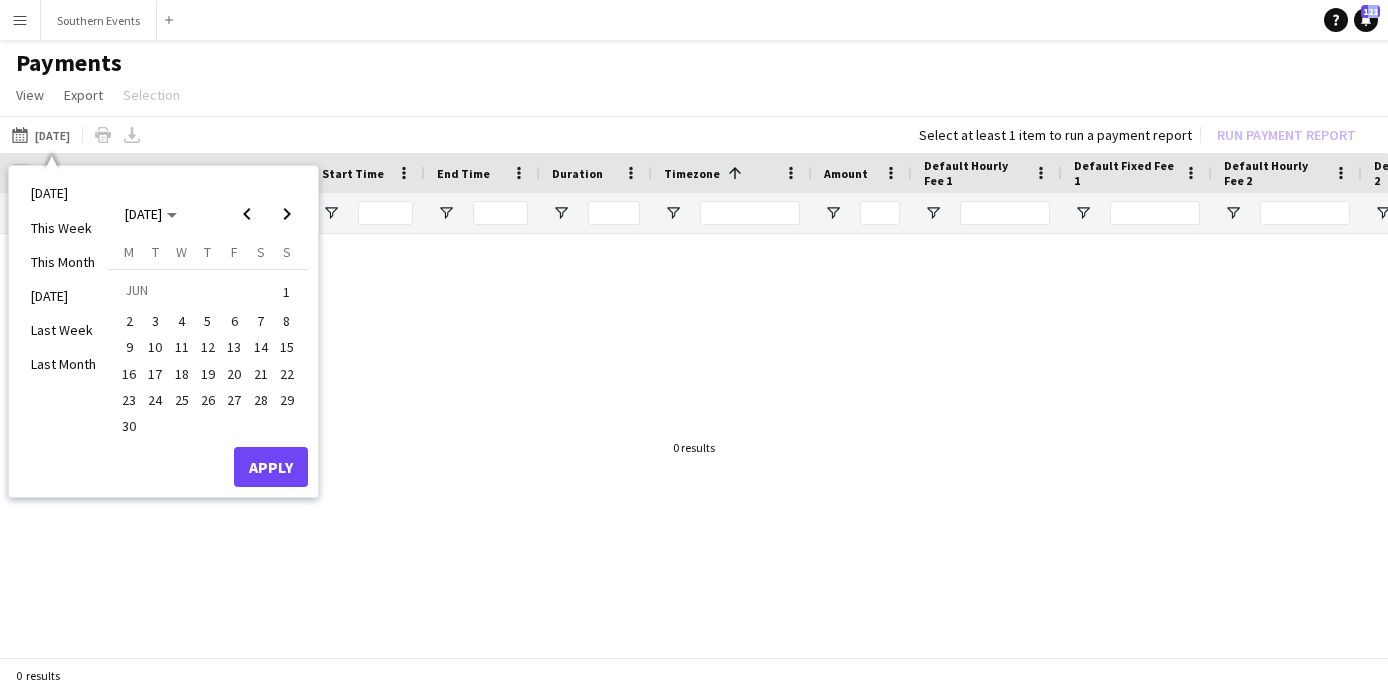 click on "1" at bounding box center (287, 292) 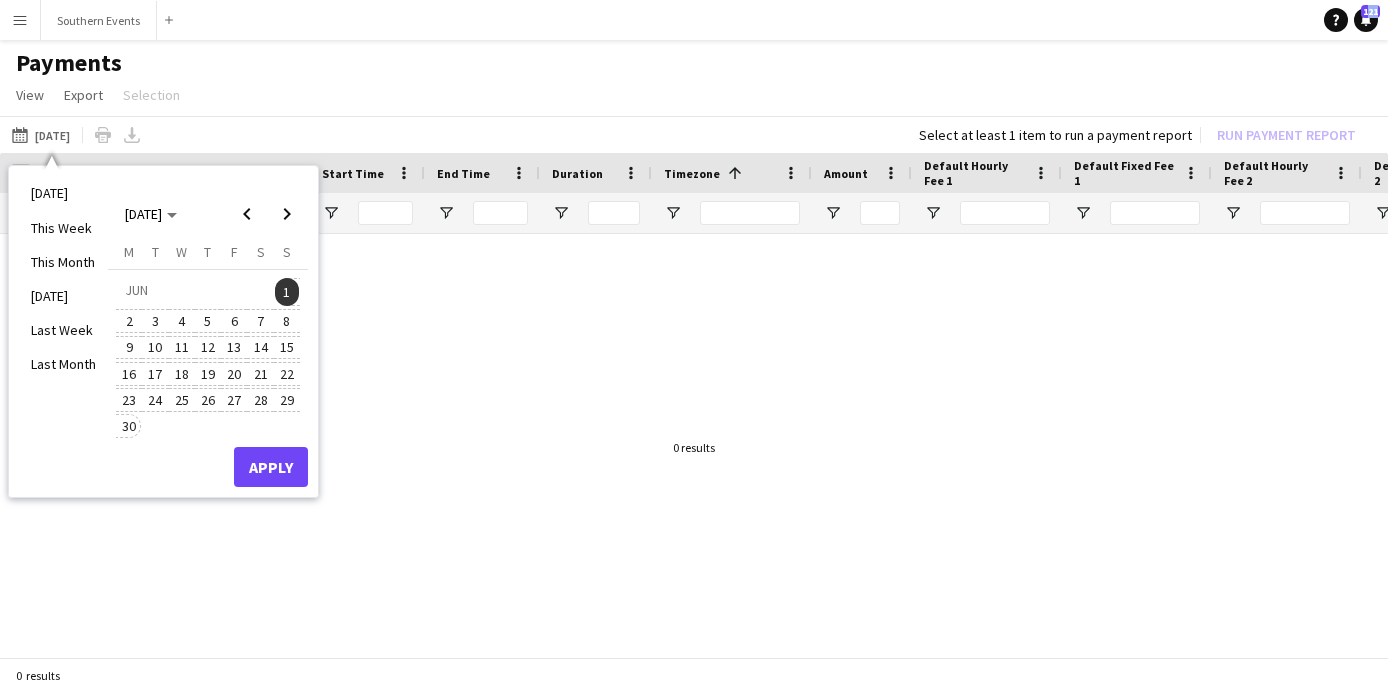 click on "30" at bounding box center [129, 426] 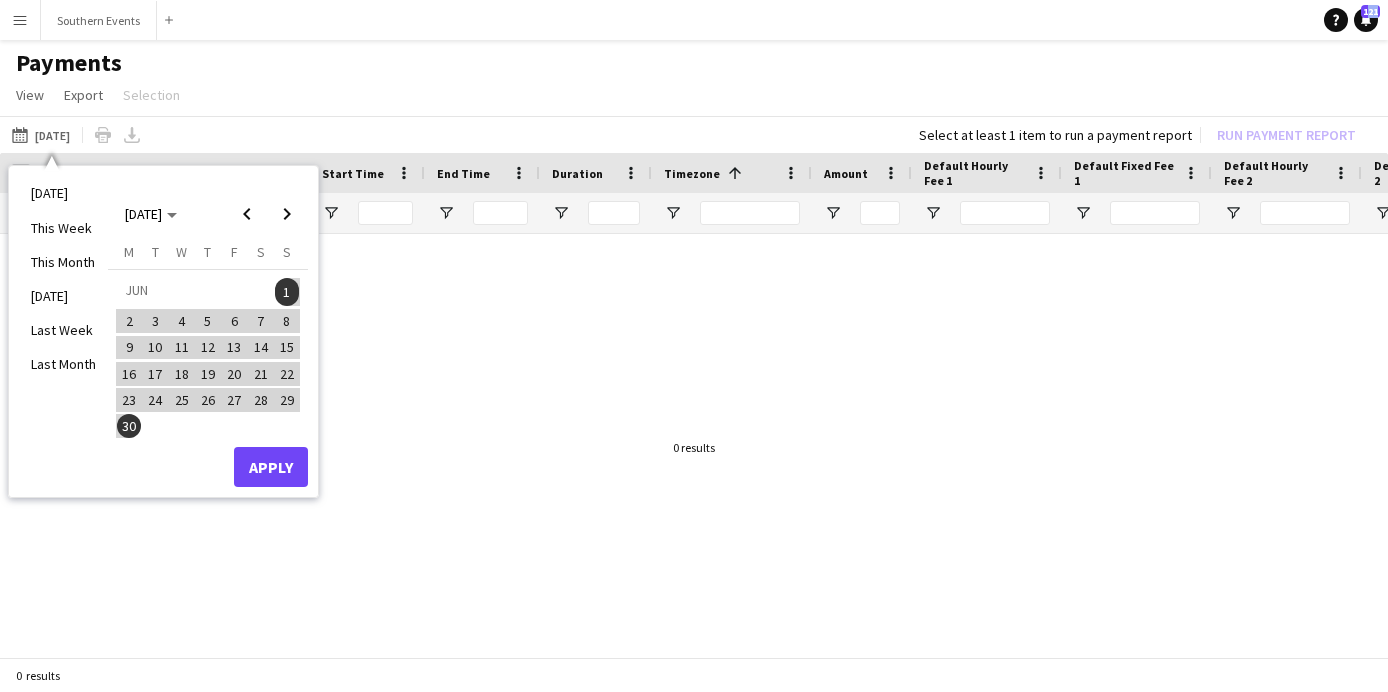 click on "Apply" at bounding box center [271, 467] 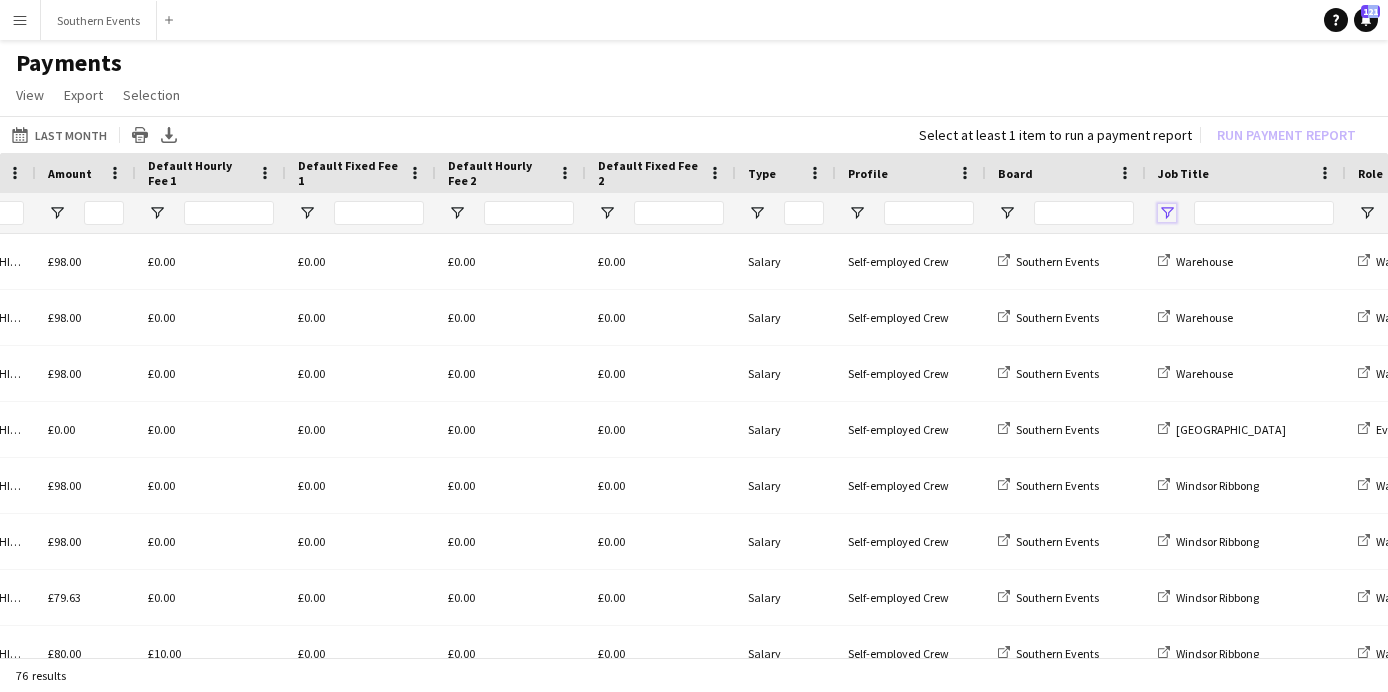 click at bounding box center [1167, 213] 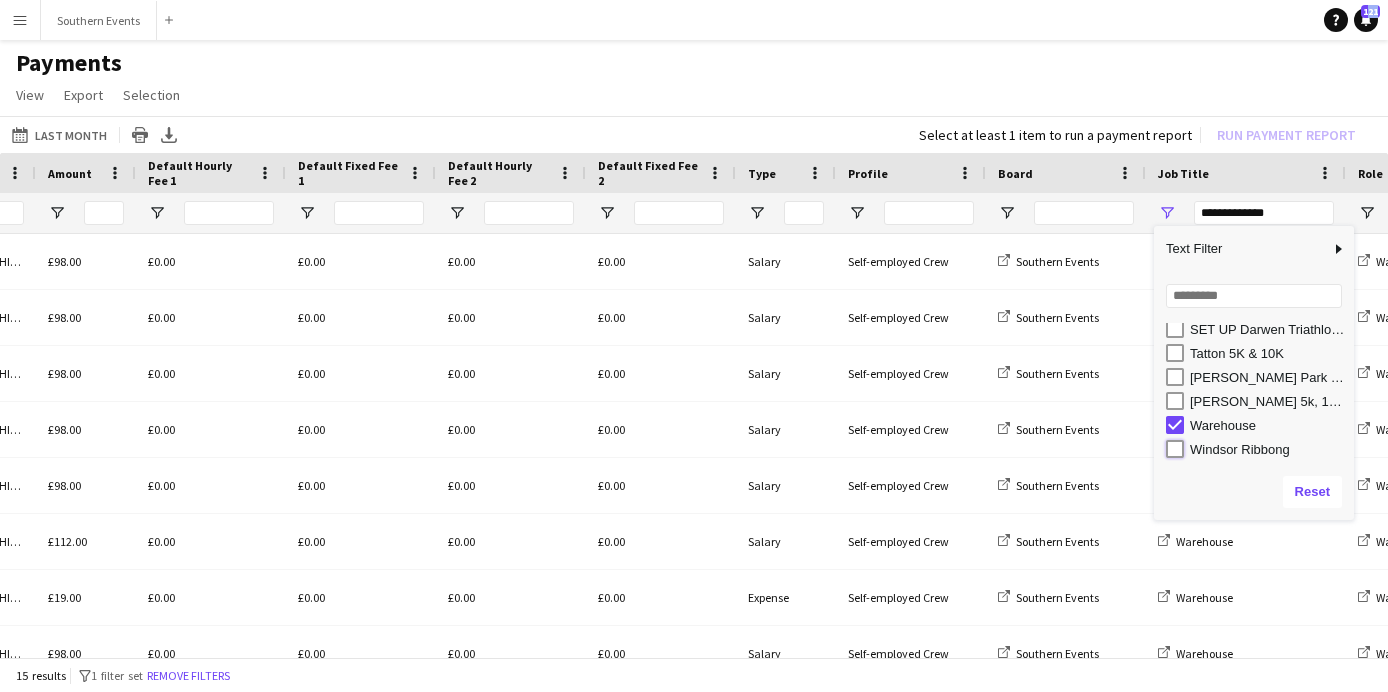 type on "**********" 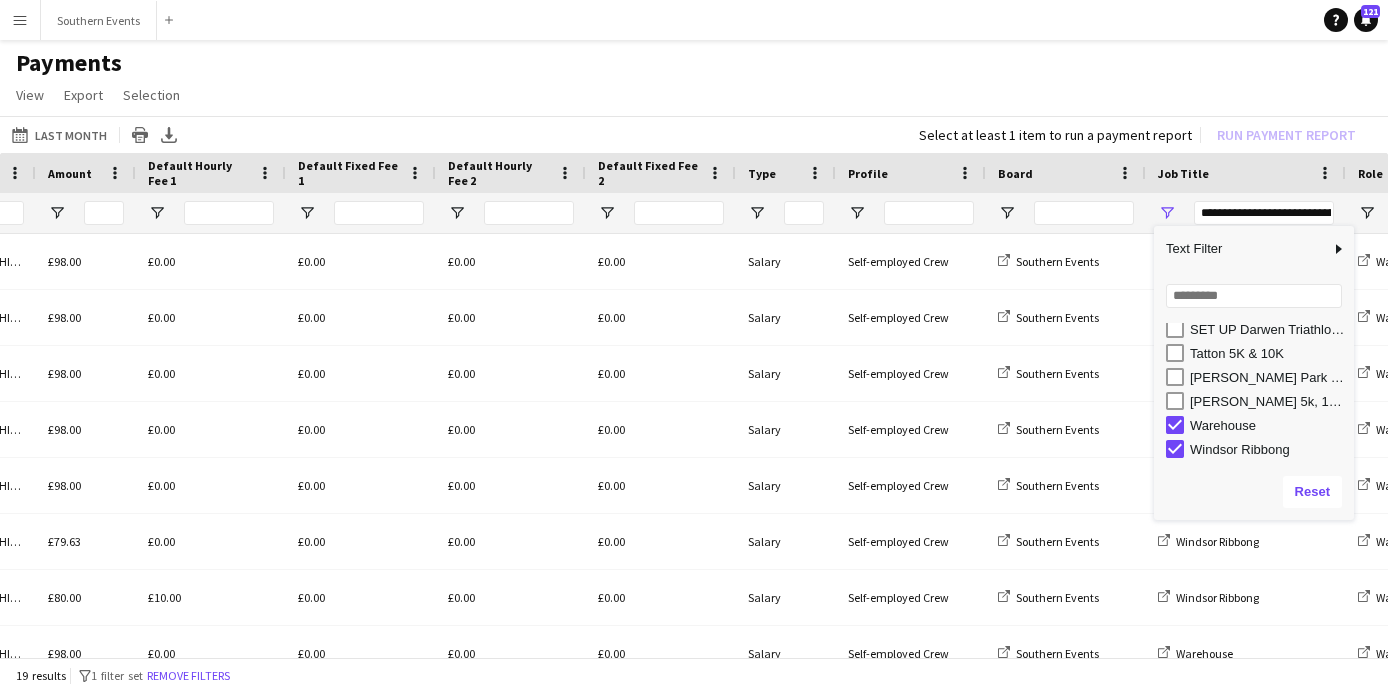 click on "View  Customise view Customise filters Reset Filters Reset View Reset All  Export  Export as XLSX Export as CSV Export as PDF  Selection  All for Date Range Clear All All Filtered Clear All Filtered" 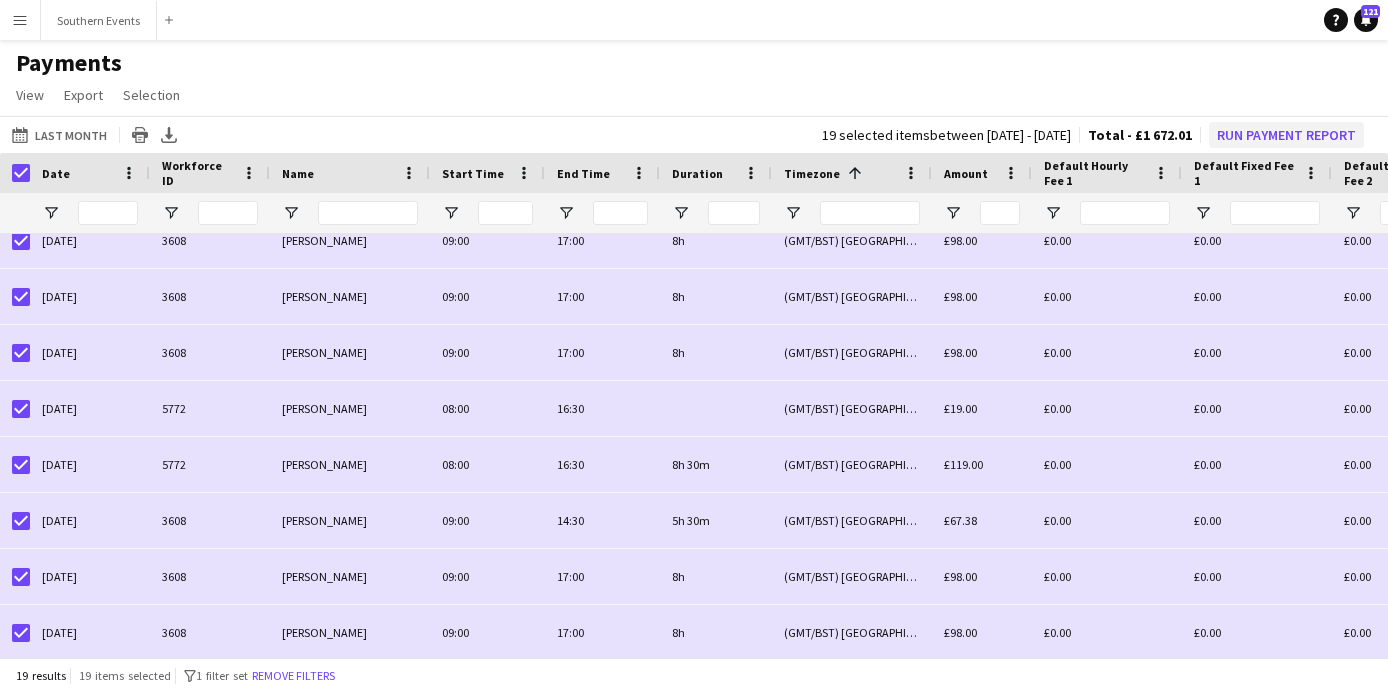 click on "Run Payment Report" 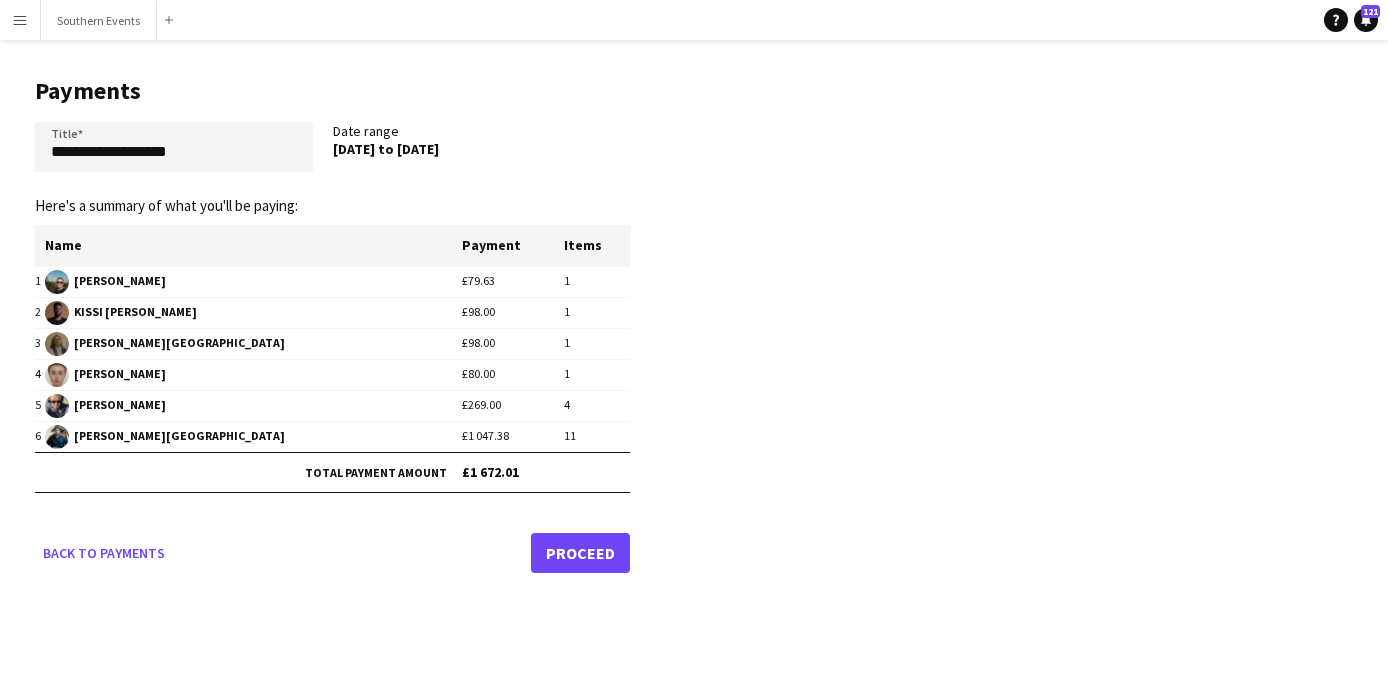 click on "Proceed" 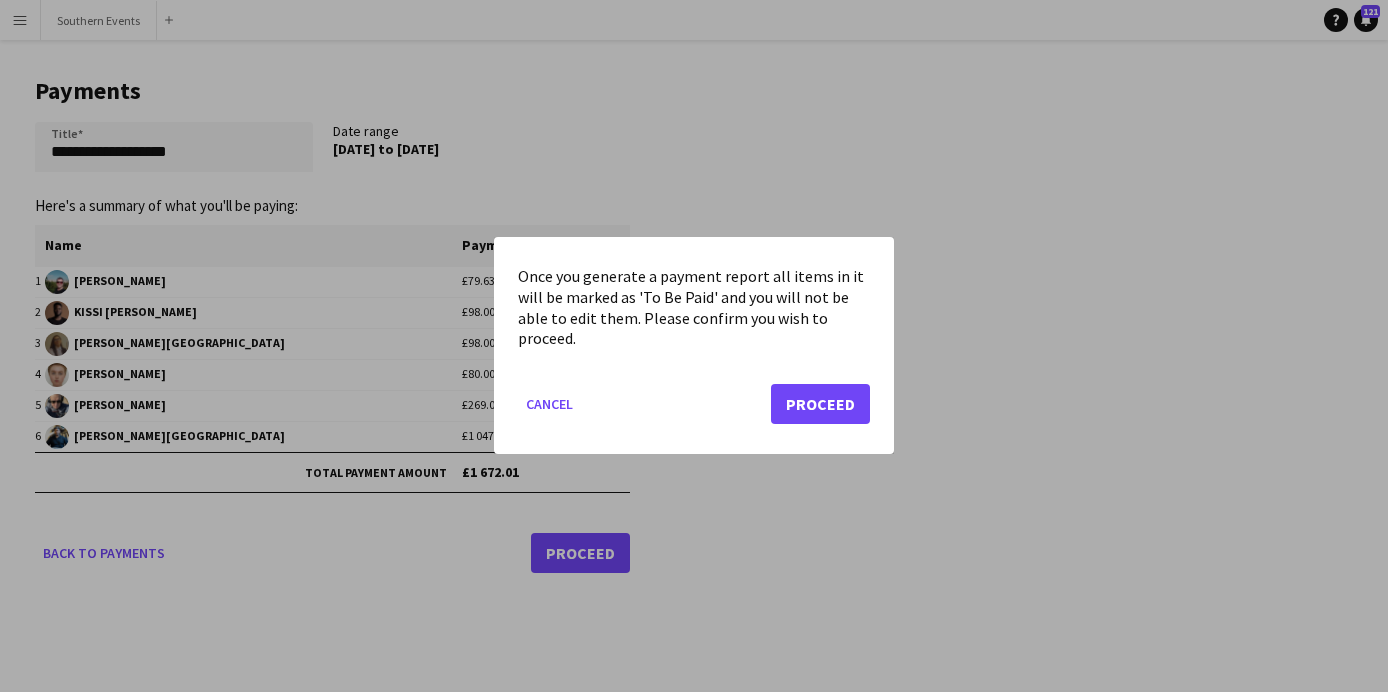 click on "Proceed" 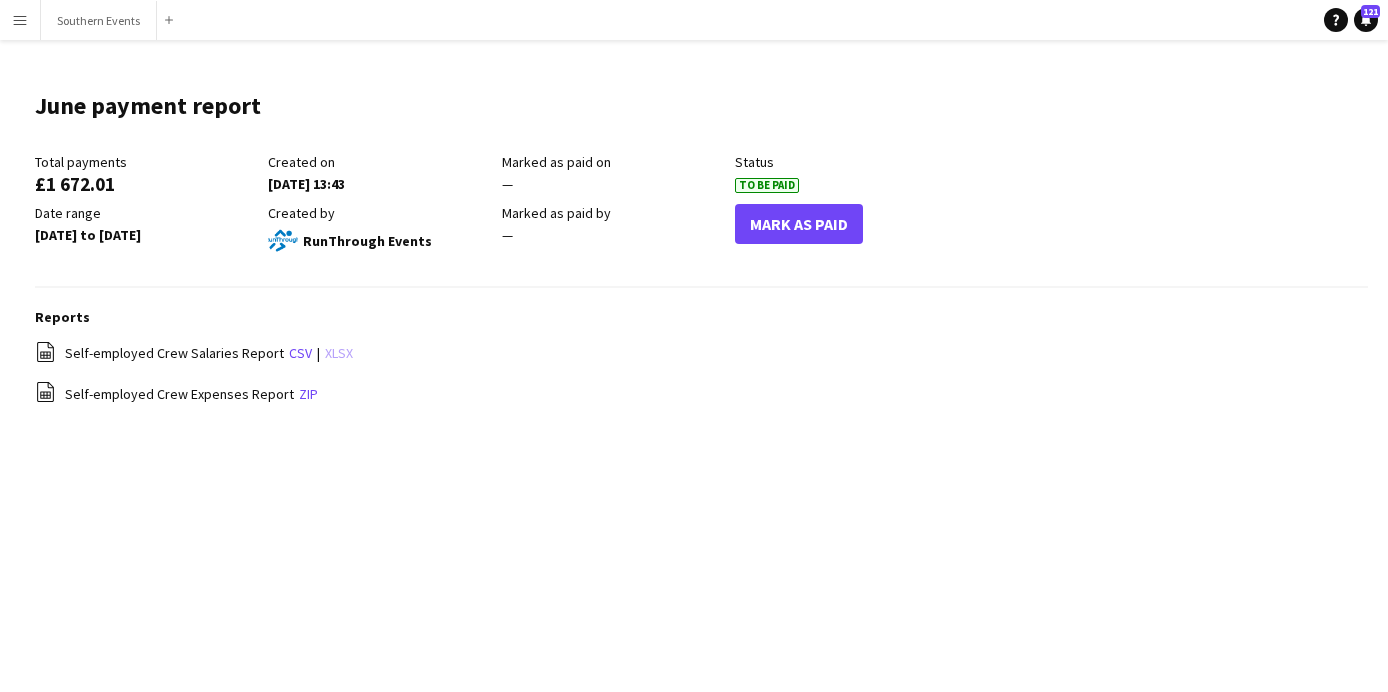 click on "xlsx" 